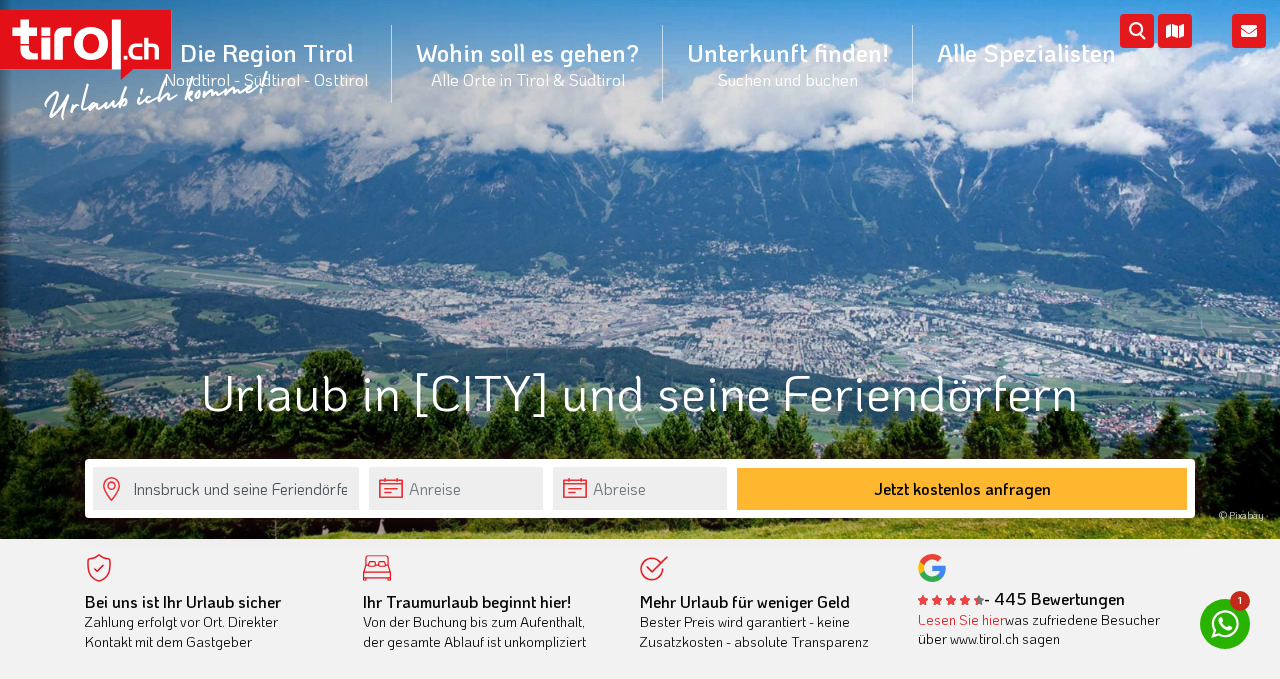 scroll, scrollTop: 0, scrollLeft: 0, axis: both 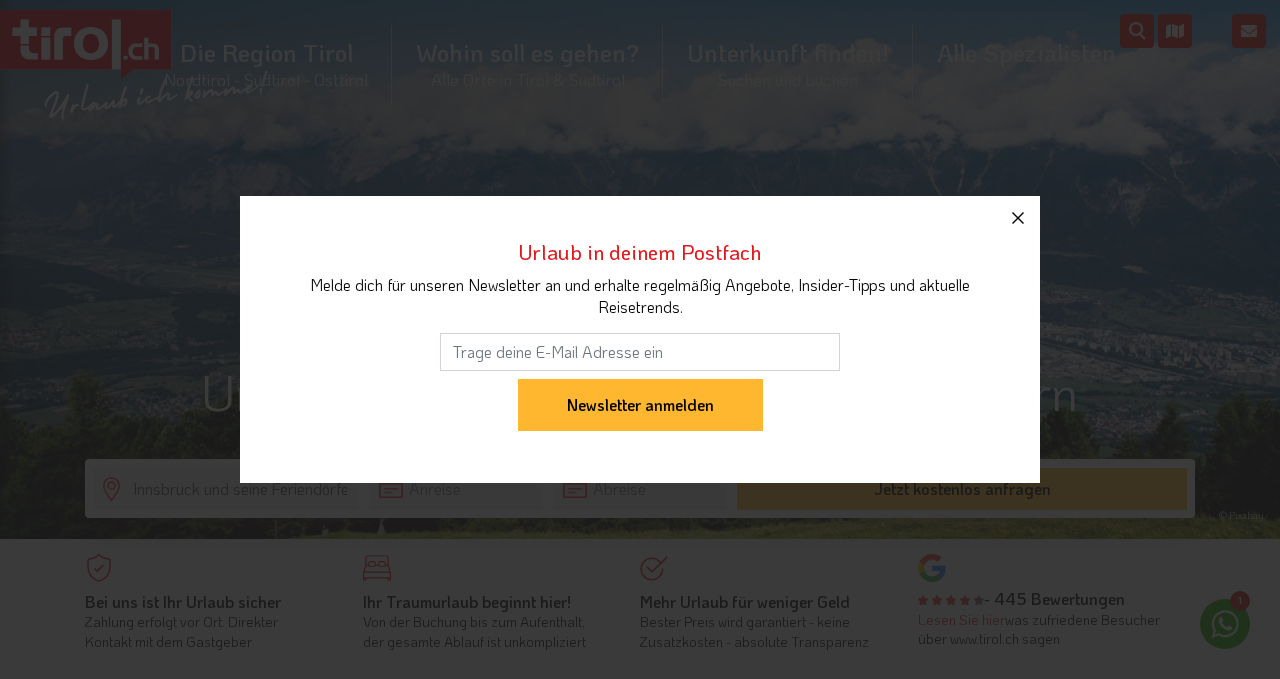 click 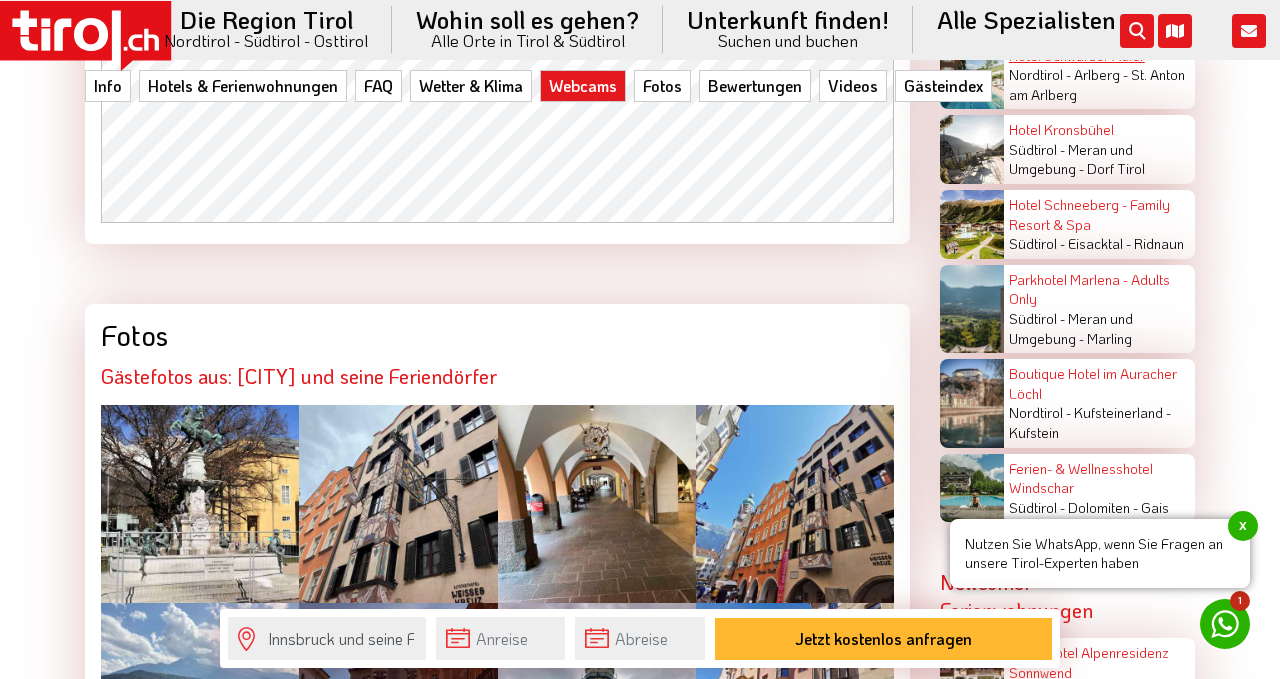 scroll, scrollTop: 4201, scrollLeft: 0, axis: vertical 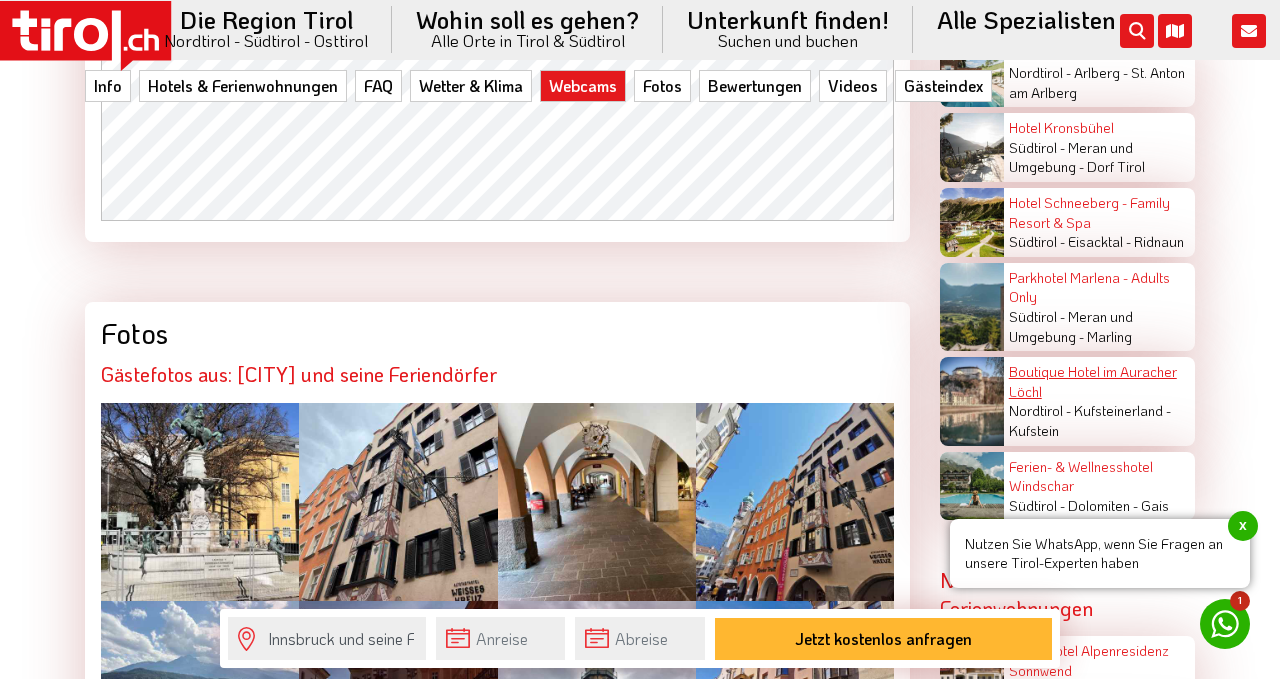 click on "Boutique Hotel im Auracher Löchl" at bounding box center [1093, 381] 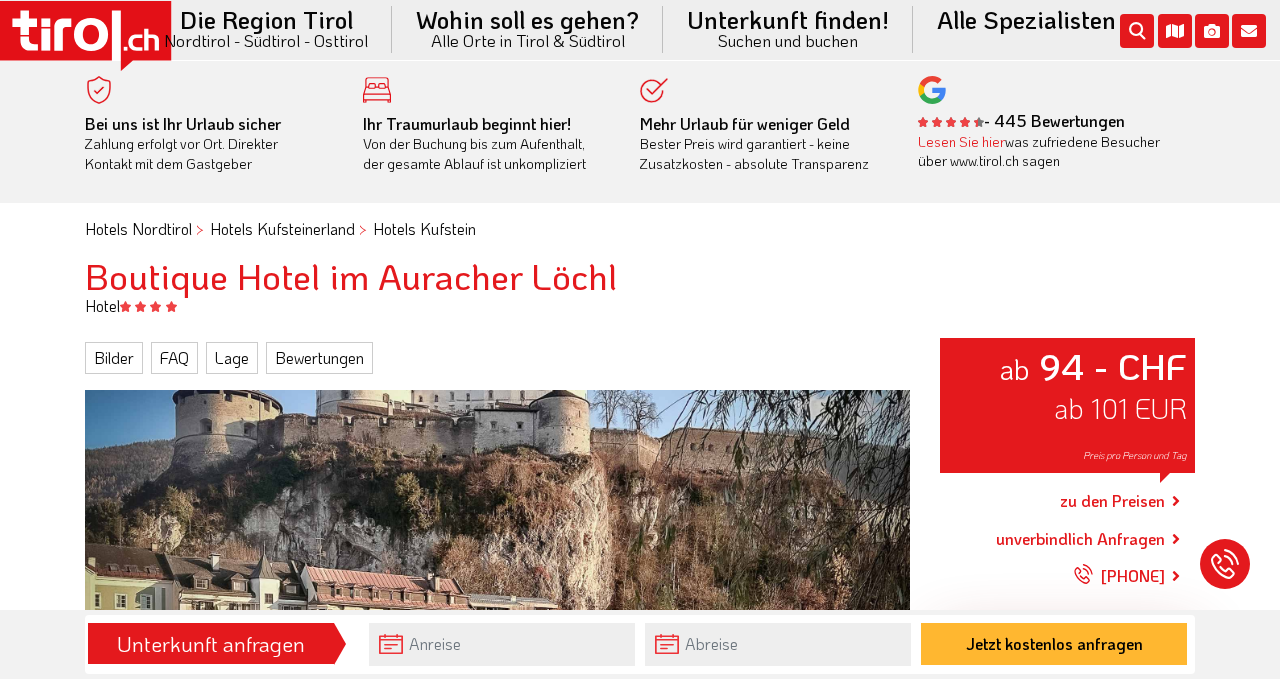 scroll, scrollTop: 0, scrollLeft: 0, axis: both 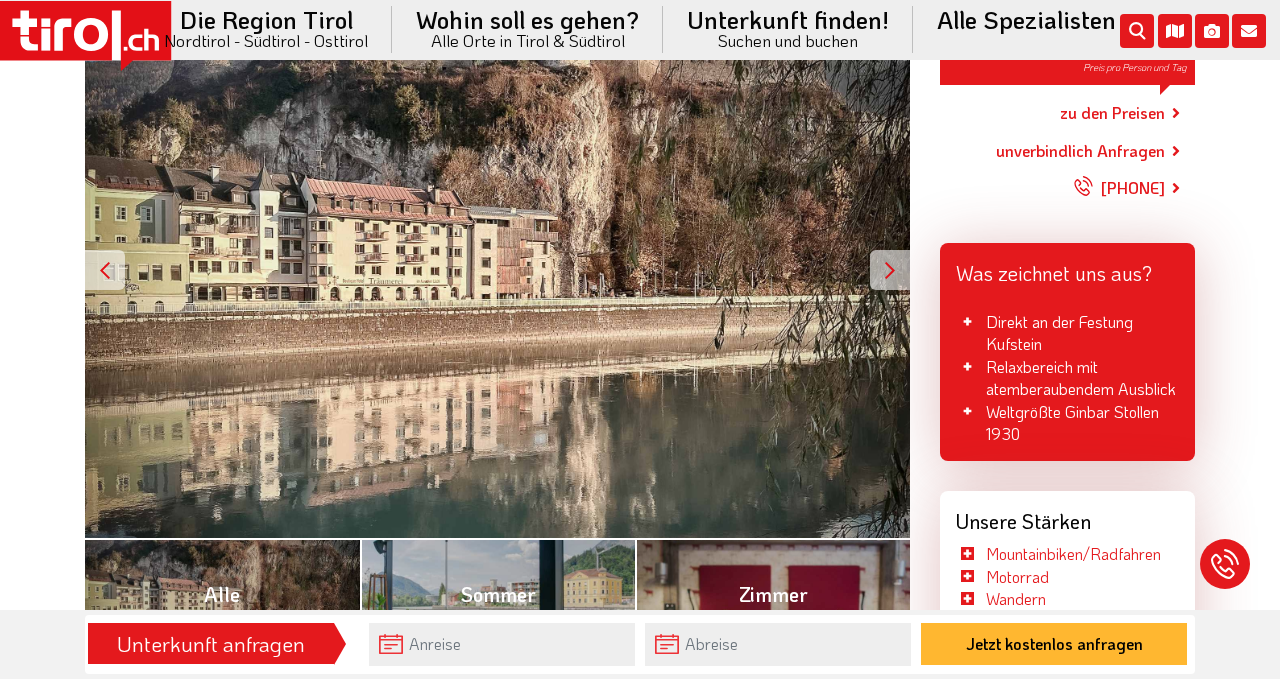 click at bounding box center (890, 270) 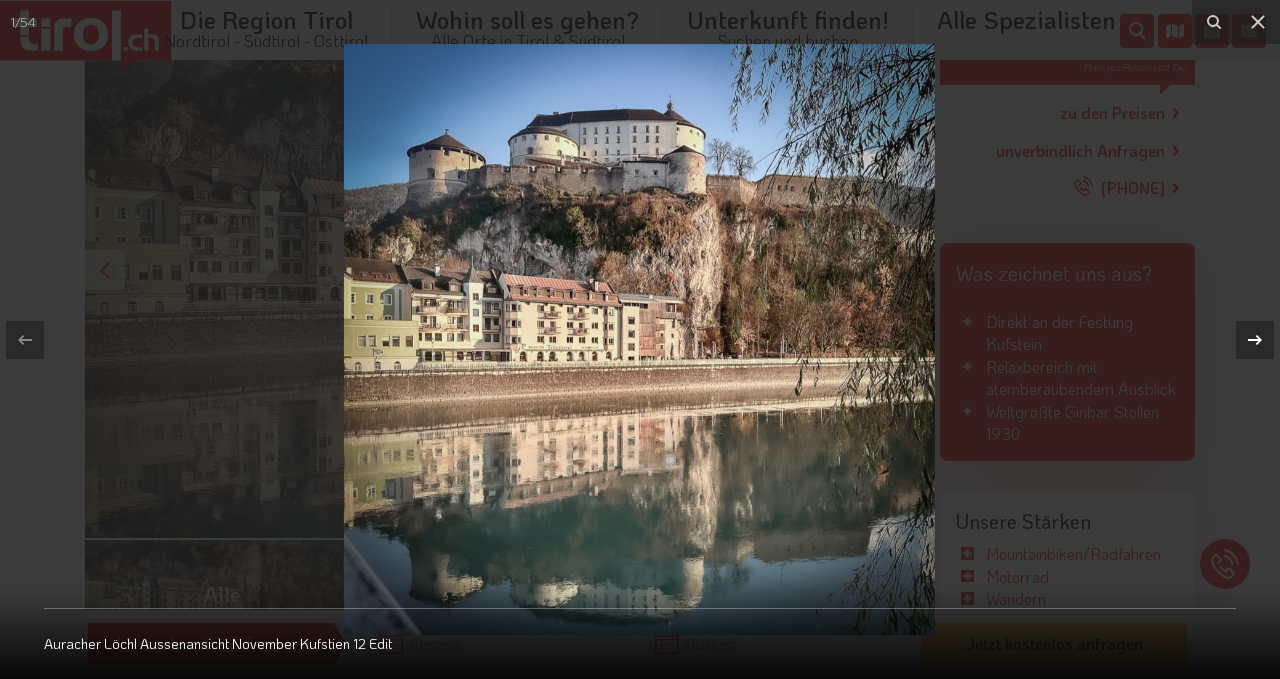 click 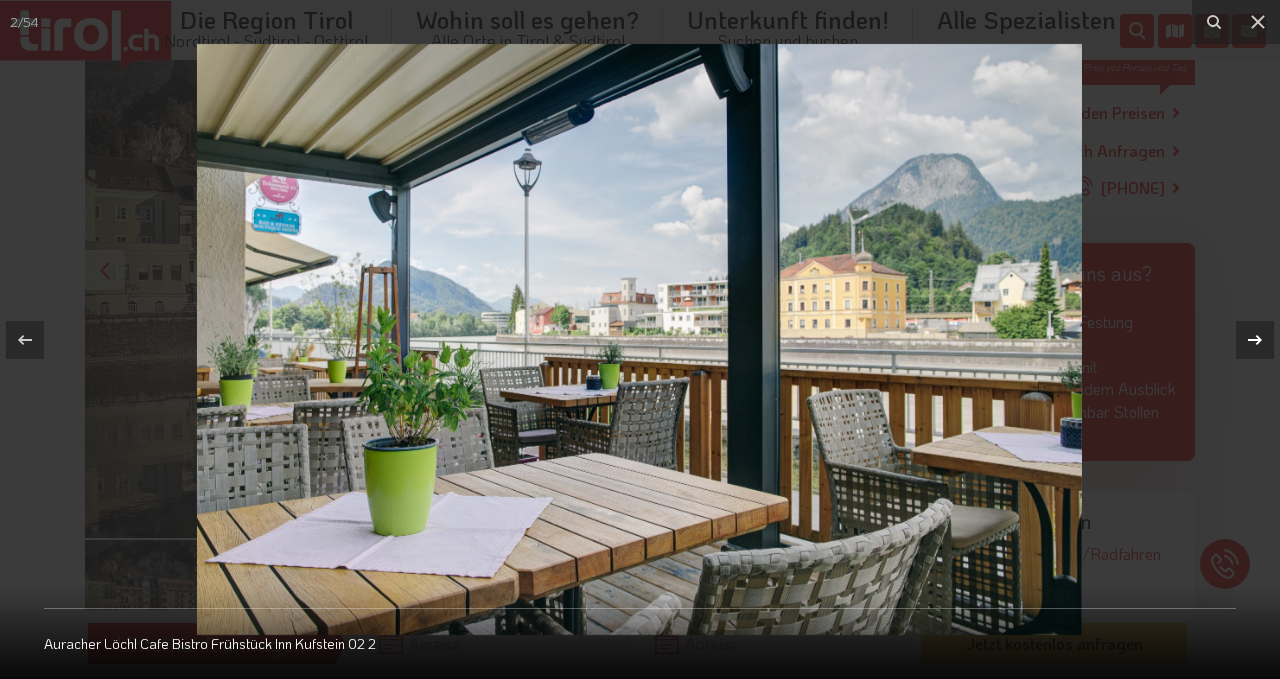 click 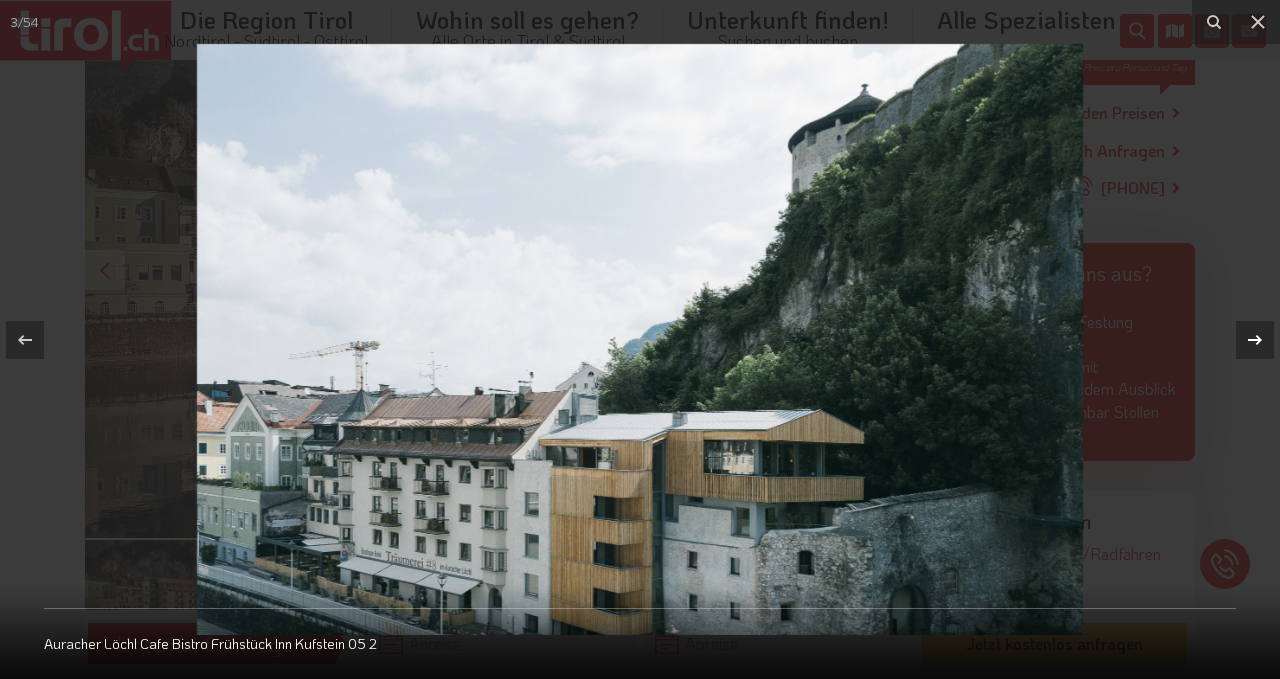 click 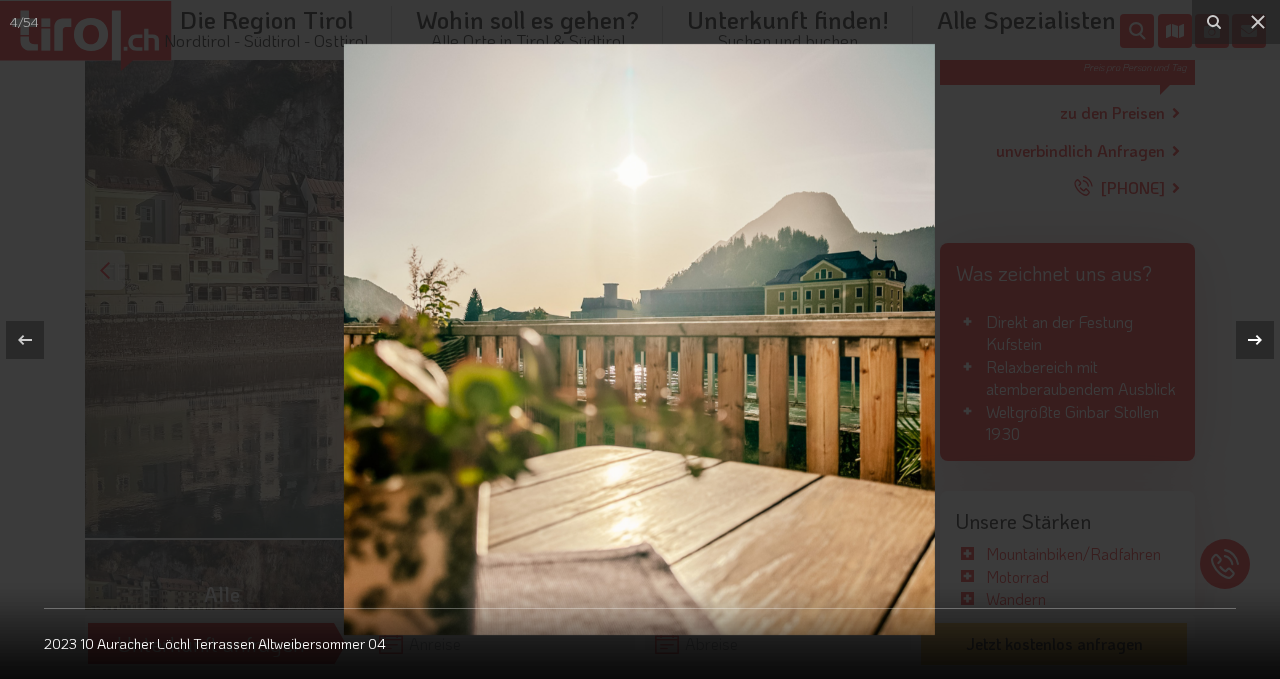 click 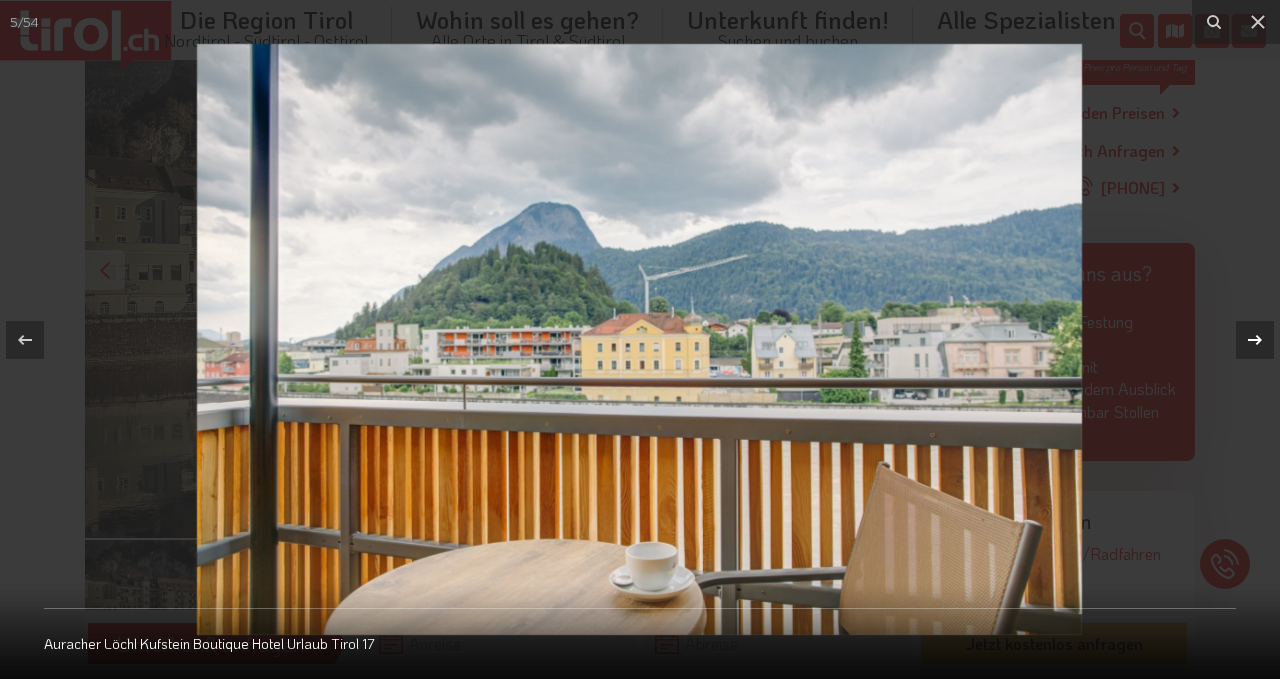 click 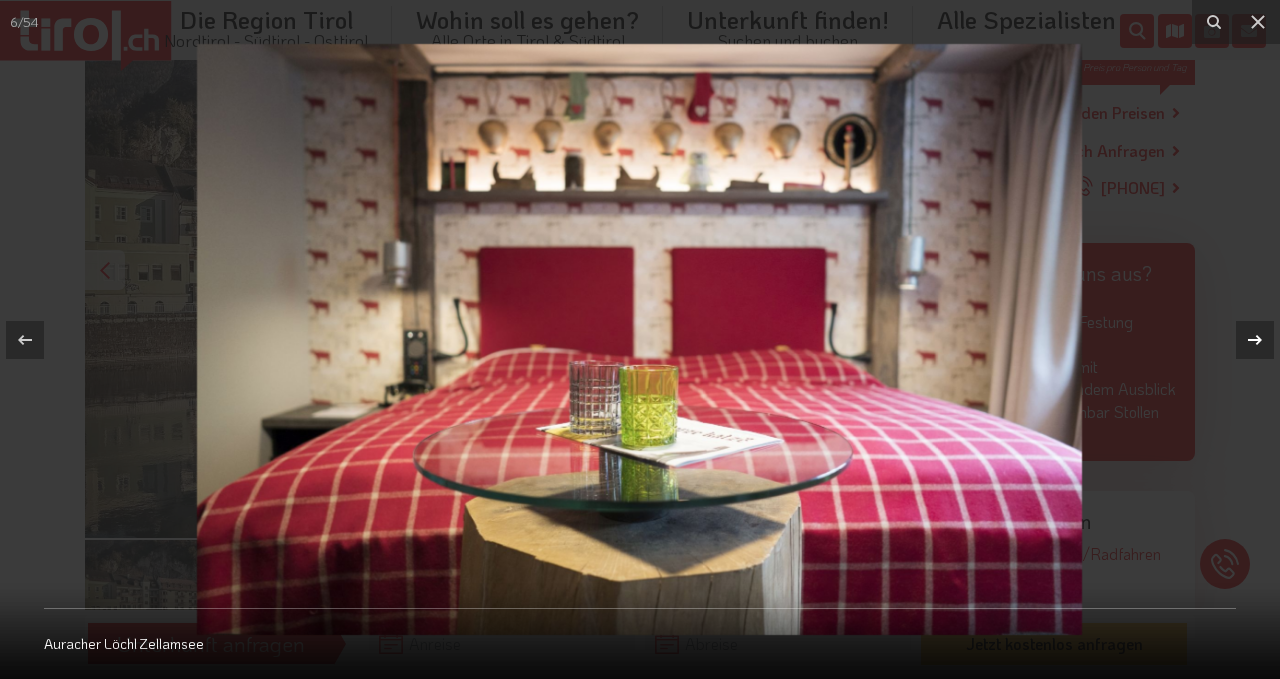 click 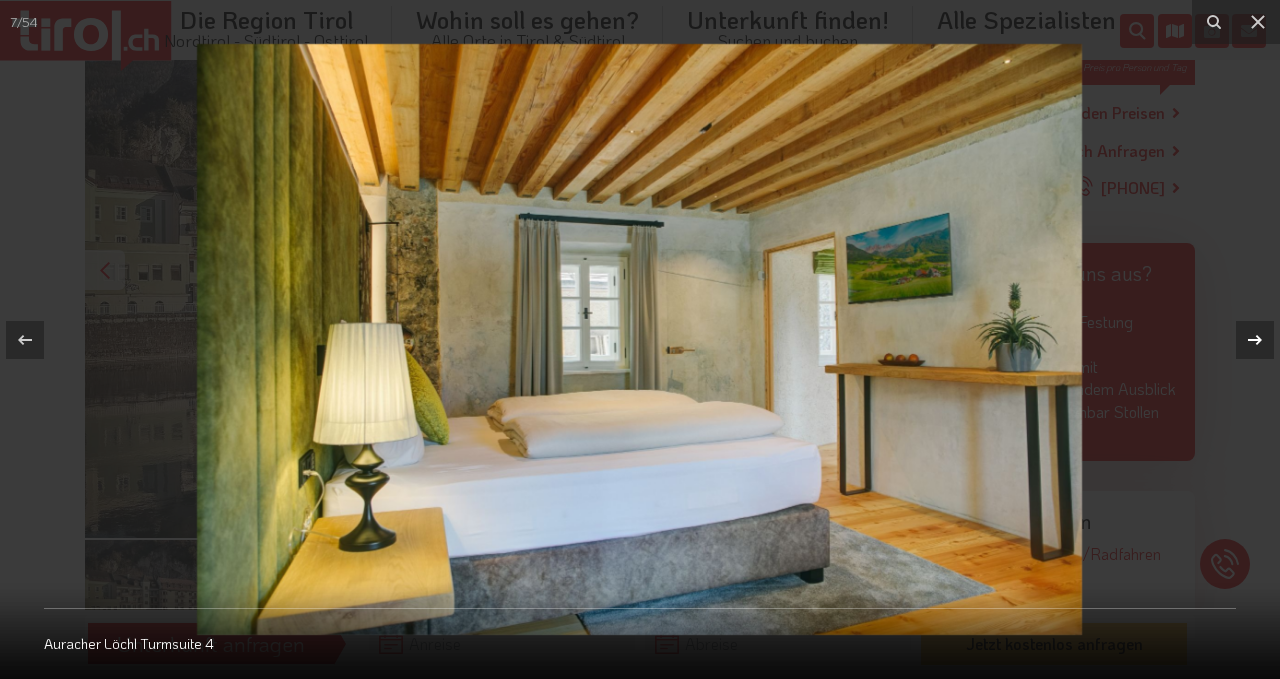 click 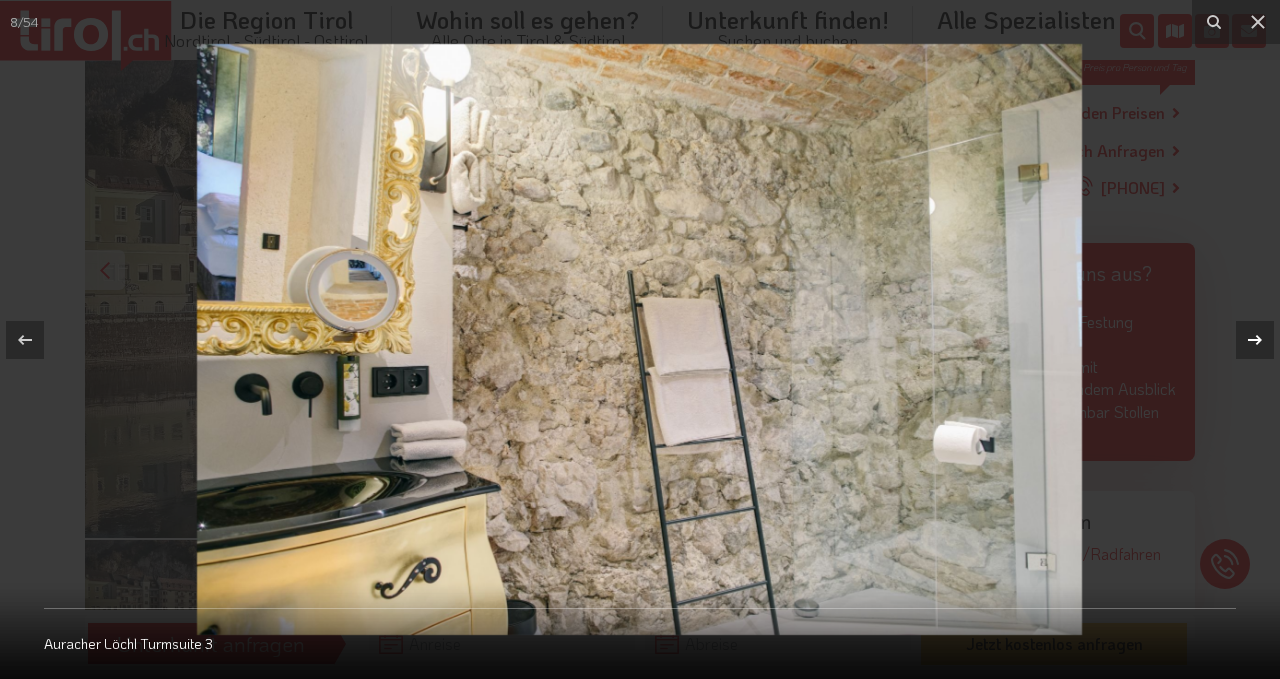 click 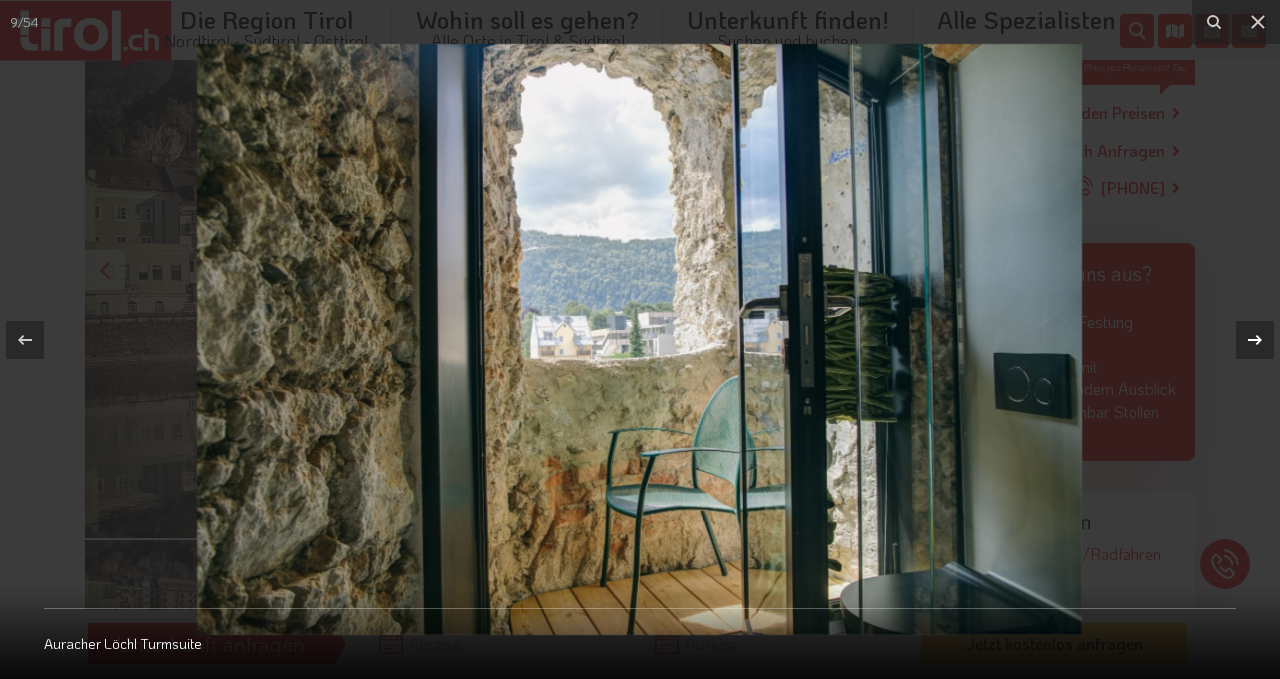 click 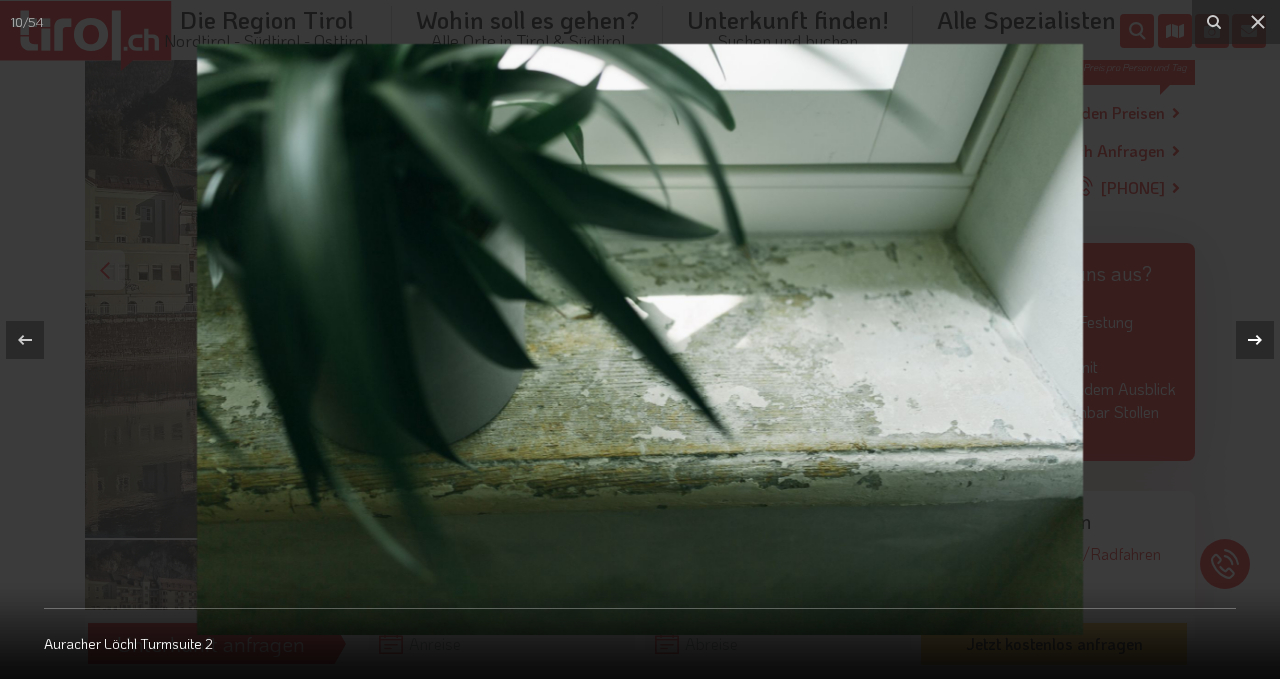 click 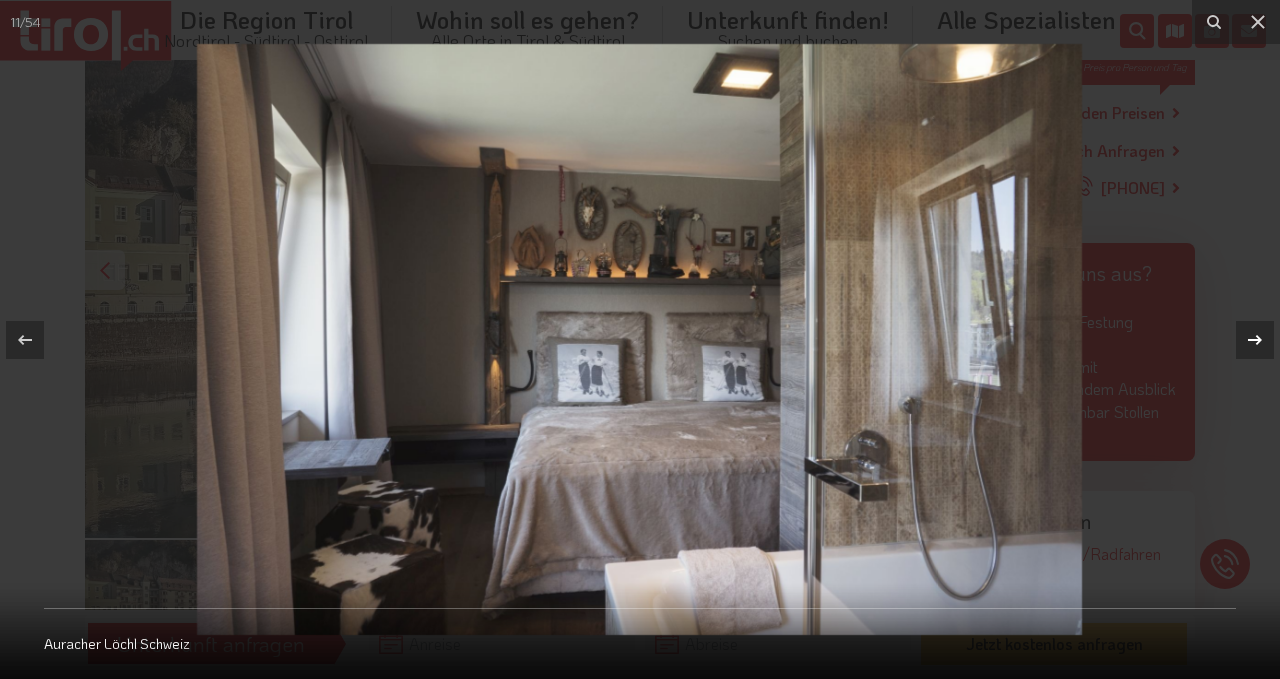 click 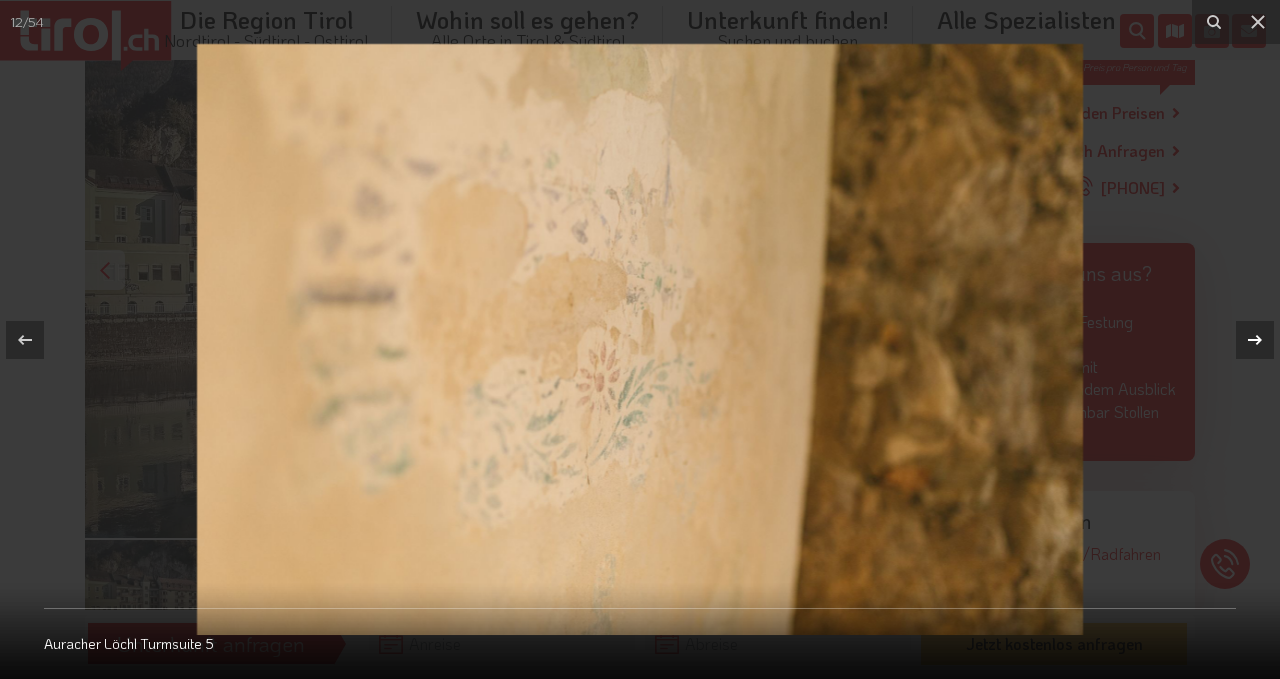 click 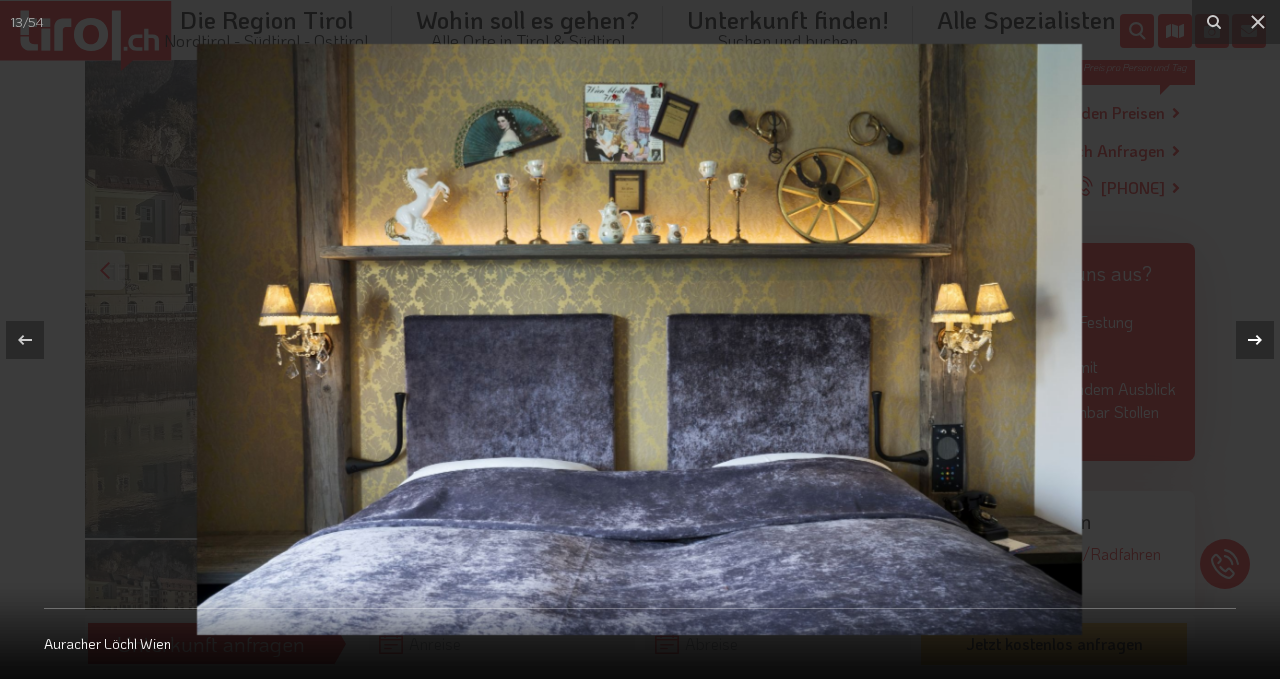 click 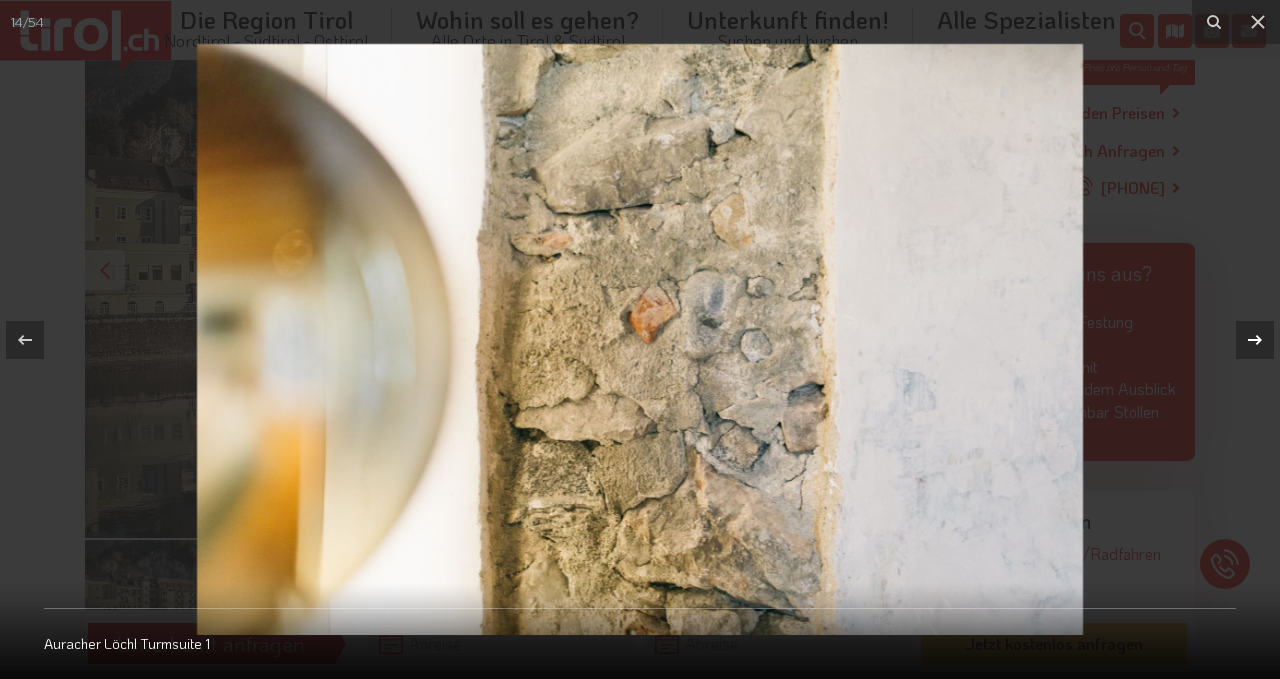 click 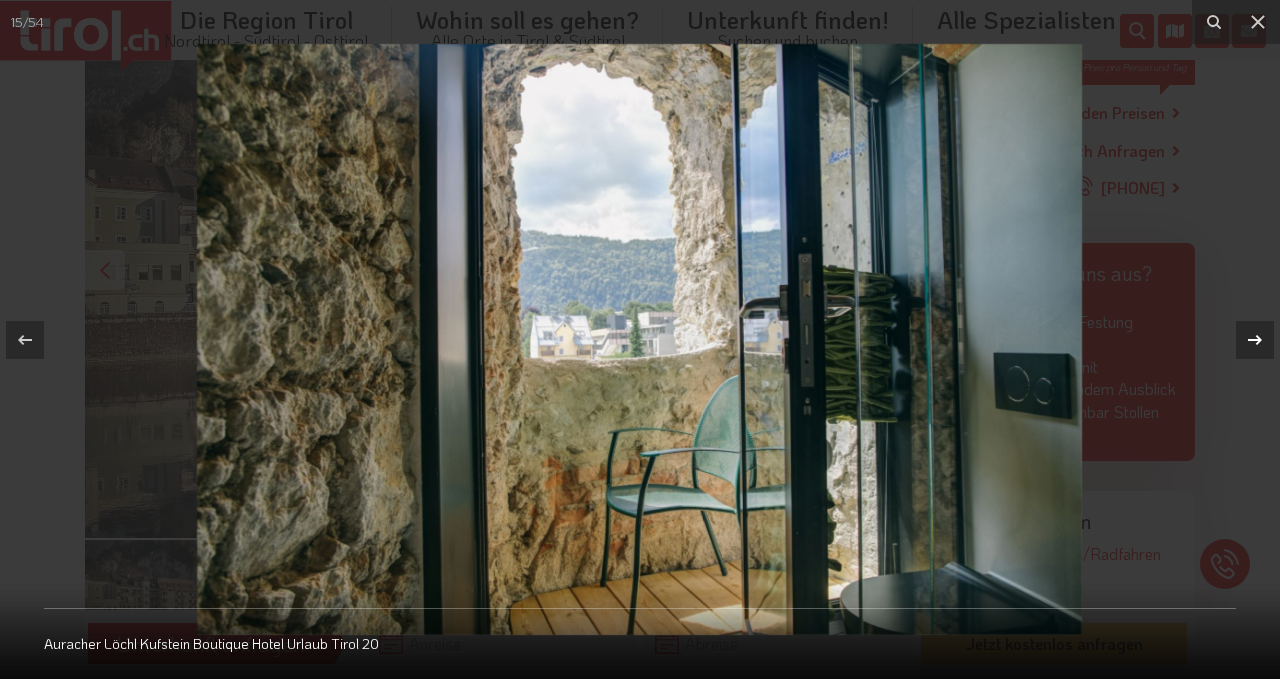 click 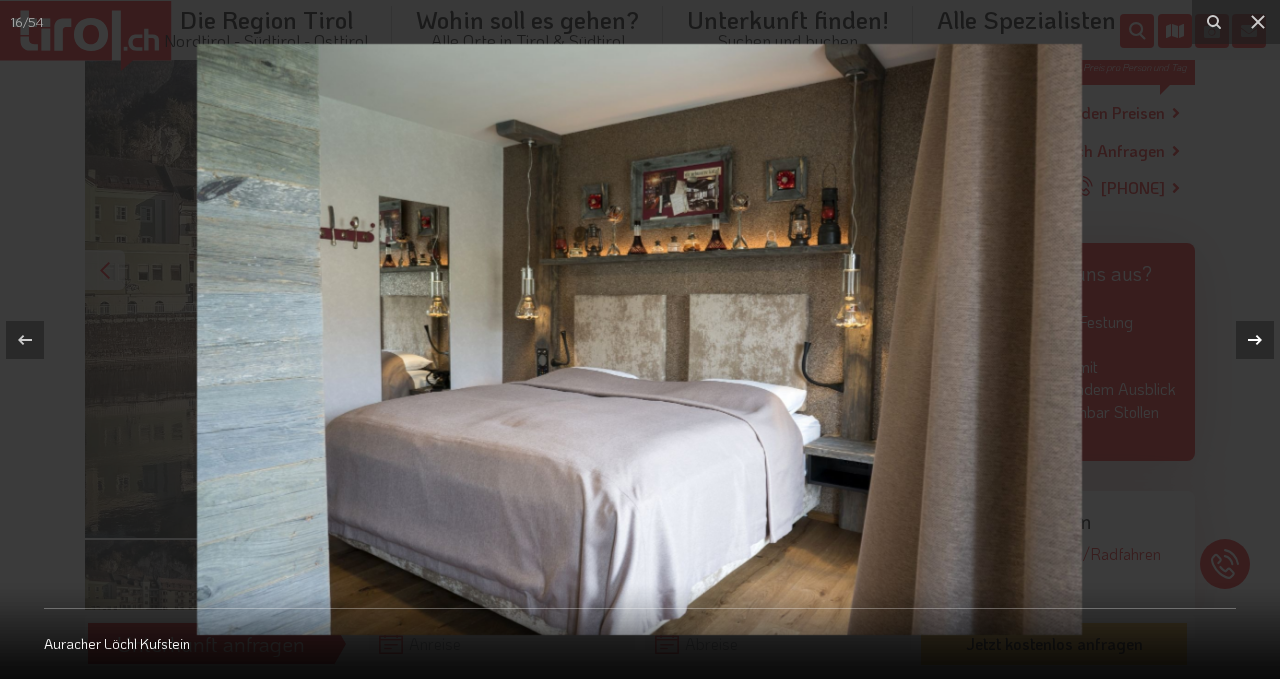 click 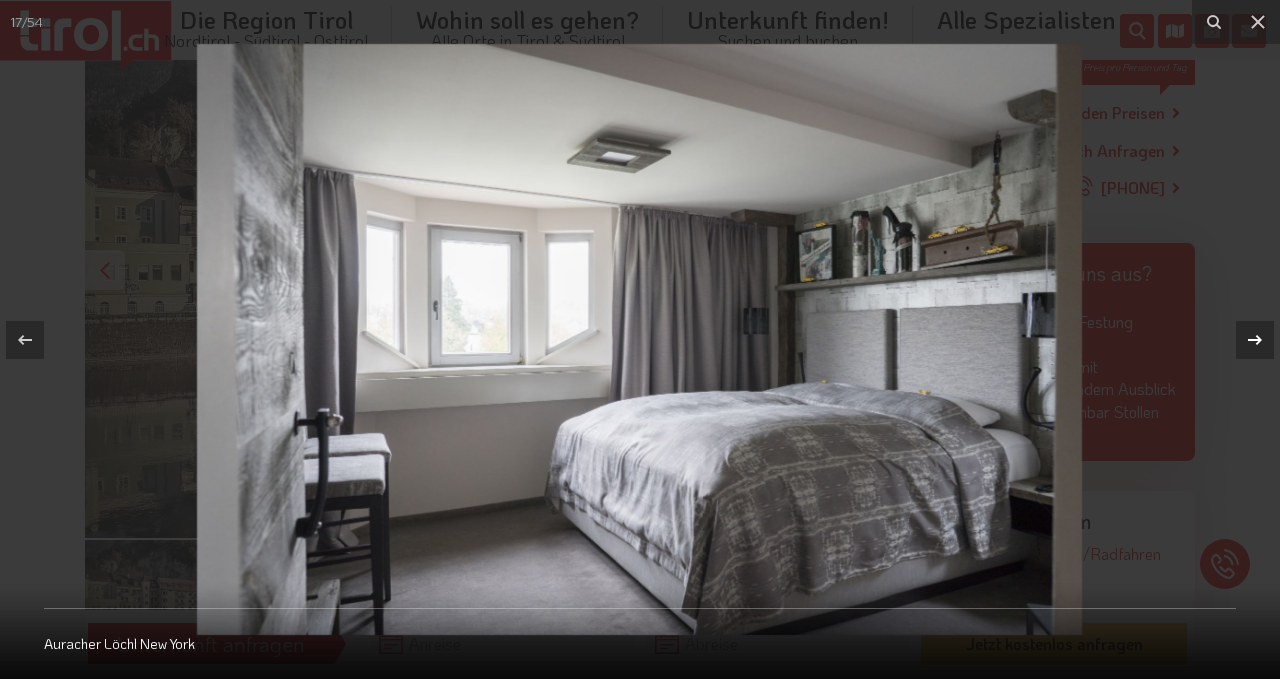 click 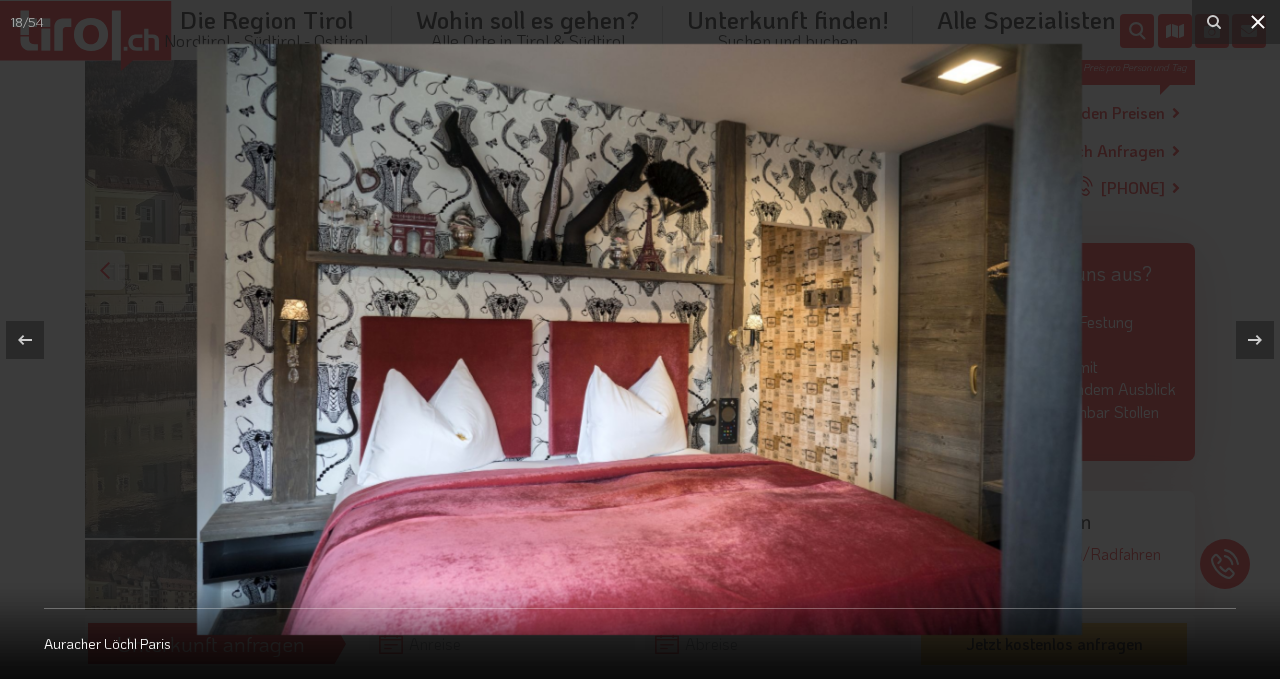 click 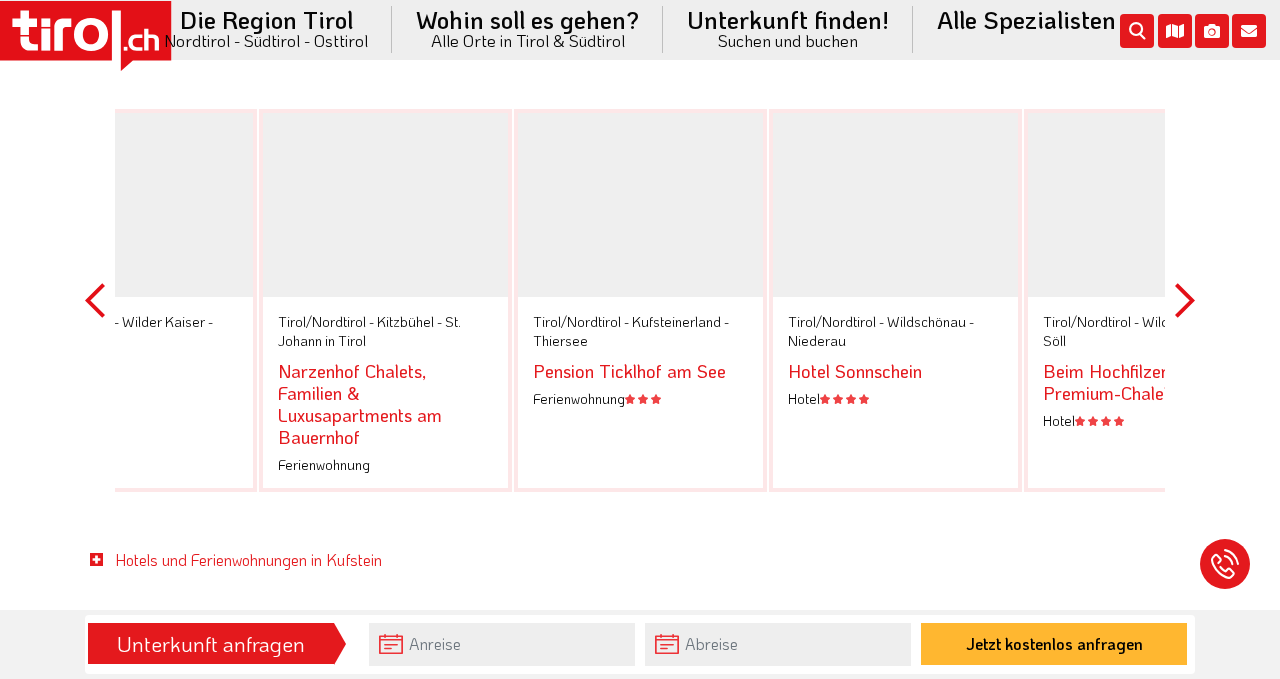 scroll, scrollTop: 3516, scrollLeft: 0, axis: vertical 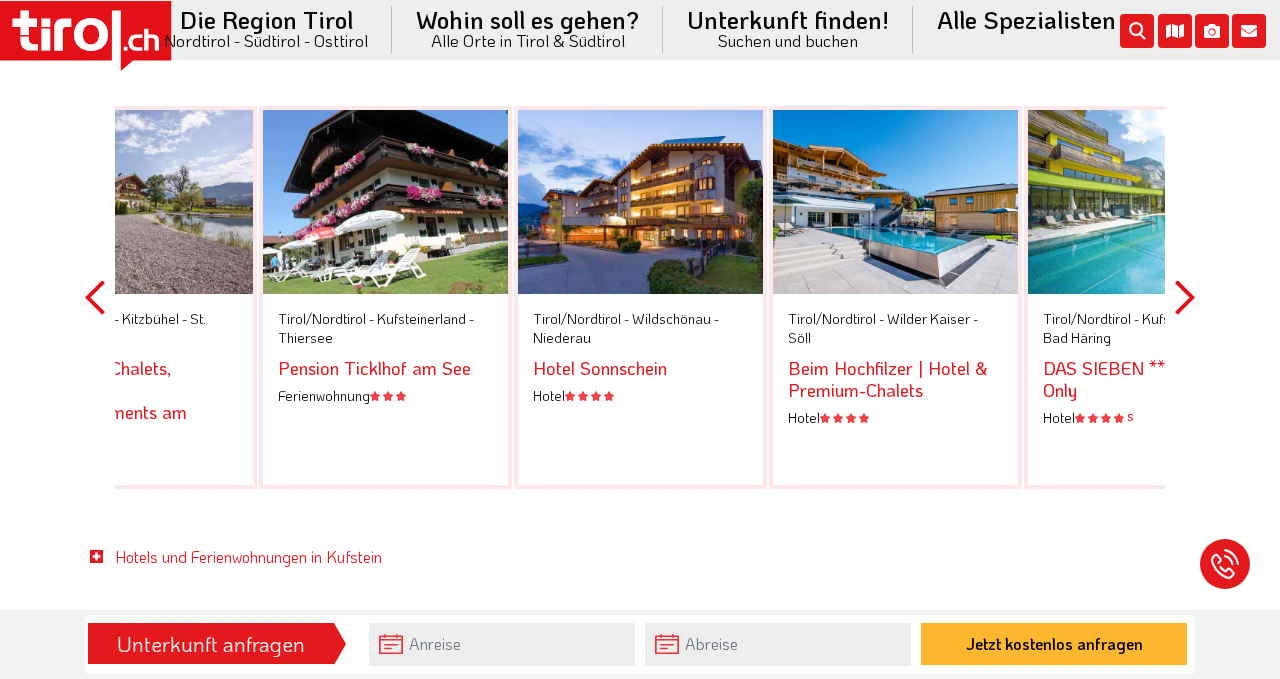 click at bounding box center (385, 202) 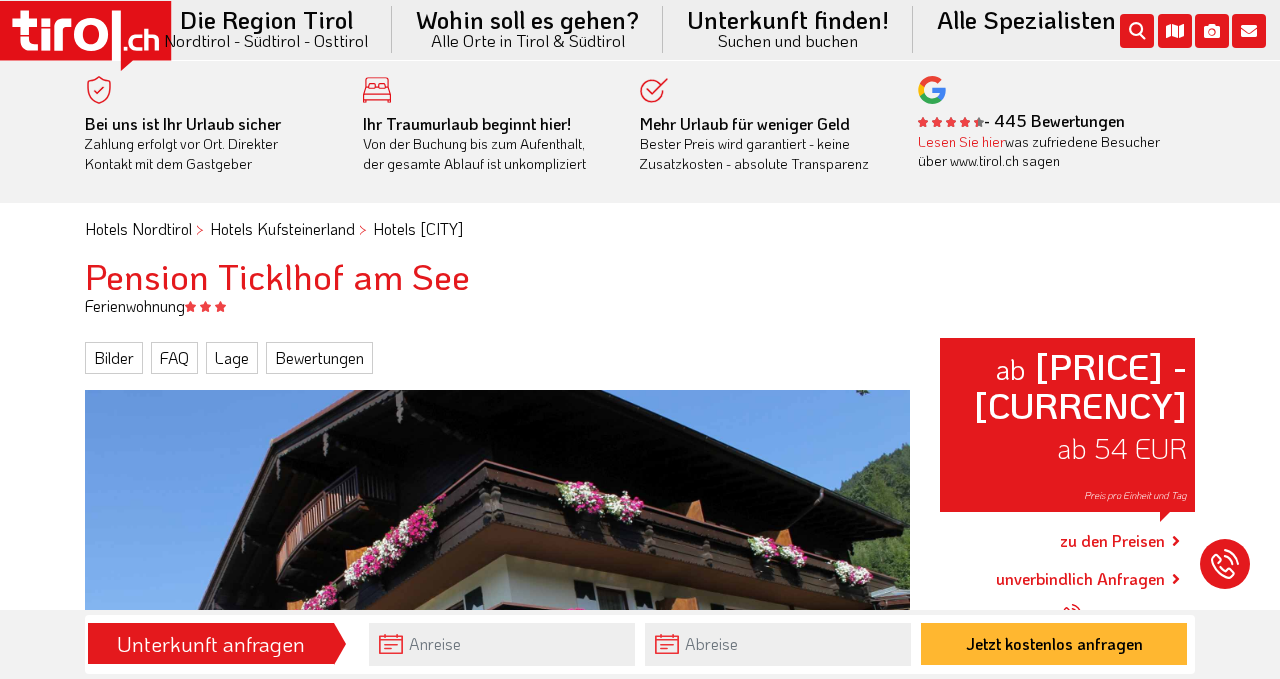 scroll, scrollTop: 0, scrollLeft: 0, axis: both 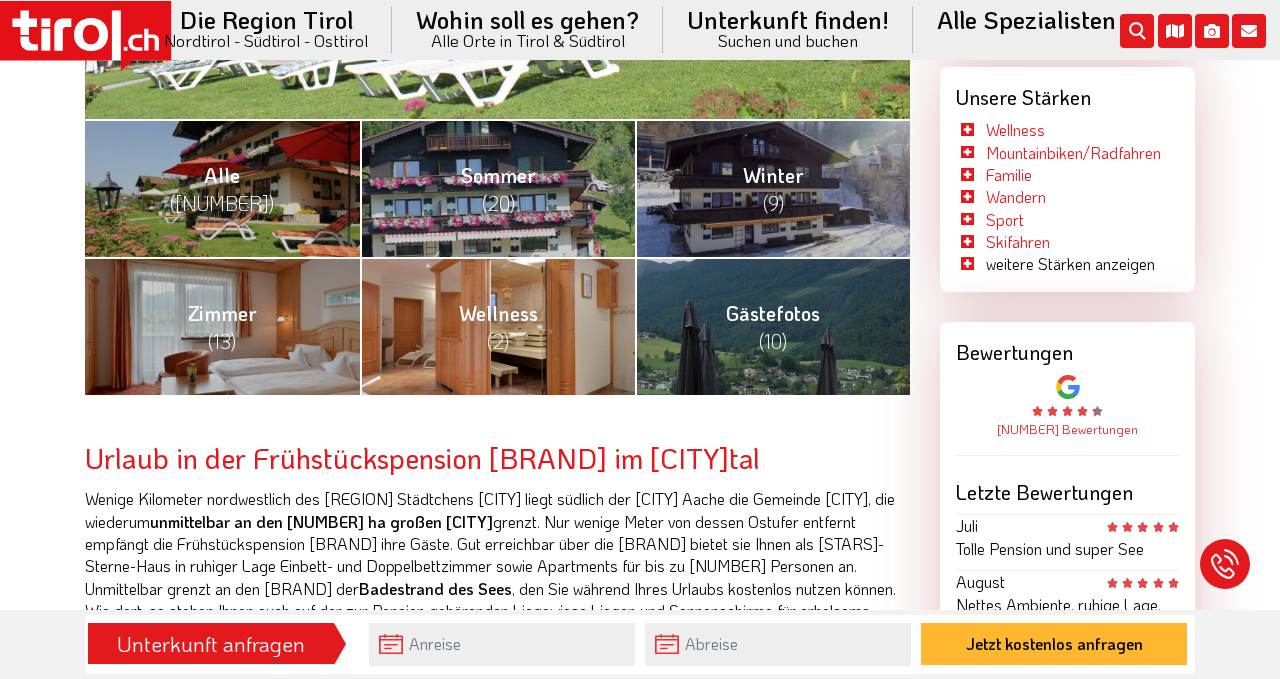 click on "Wellness   (2)" at bounding box center [498, 327] 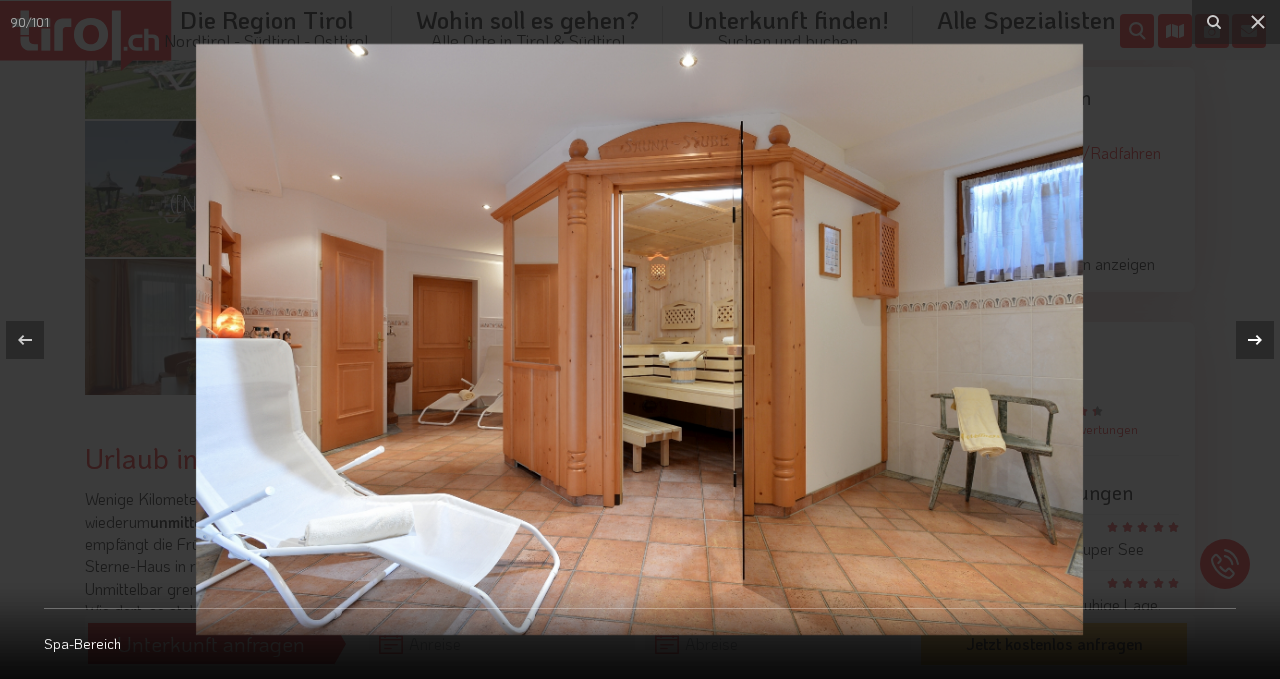 click 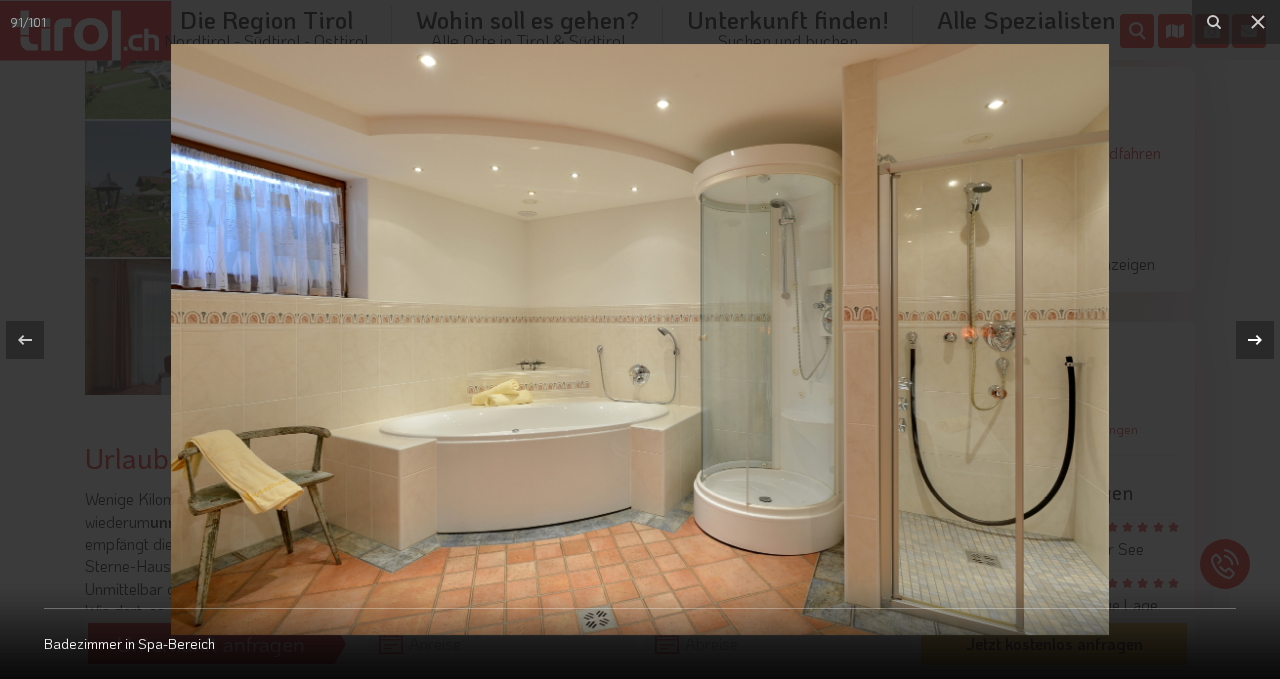 click 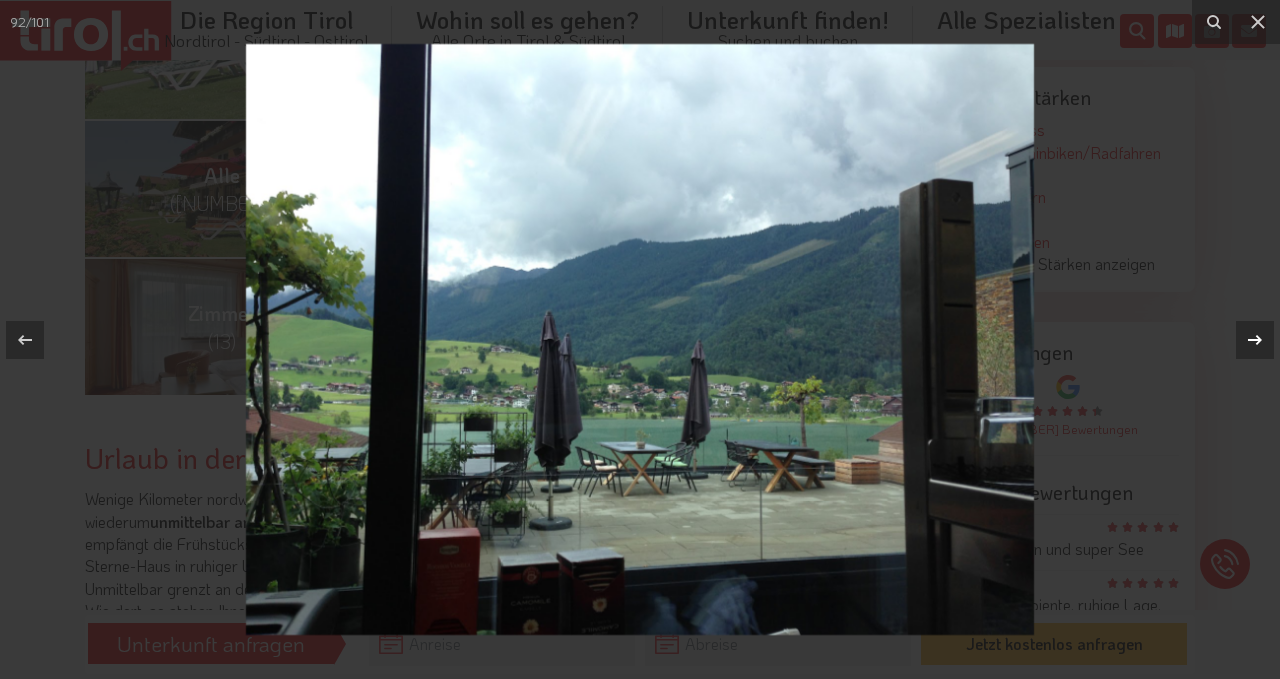 click 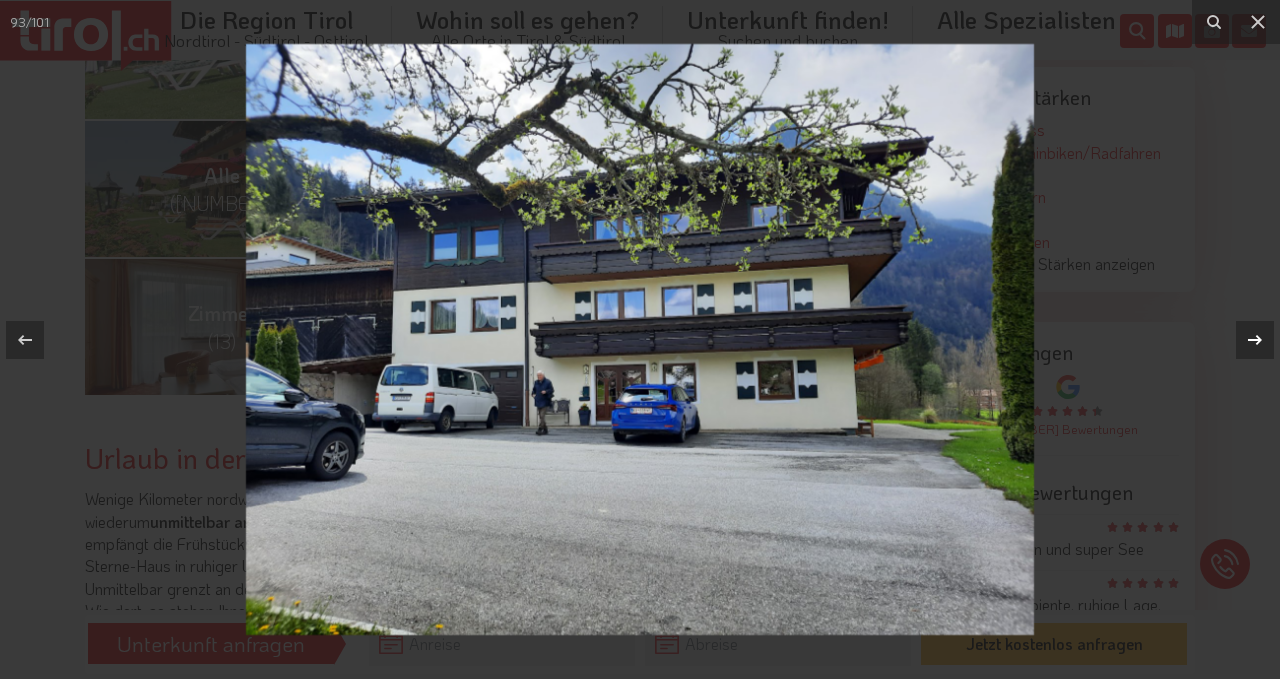 click 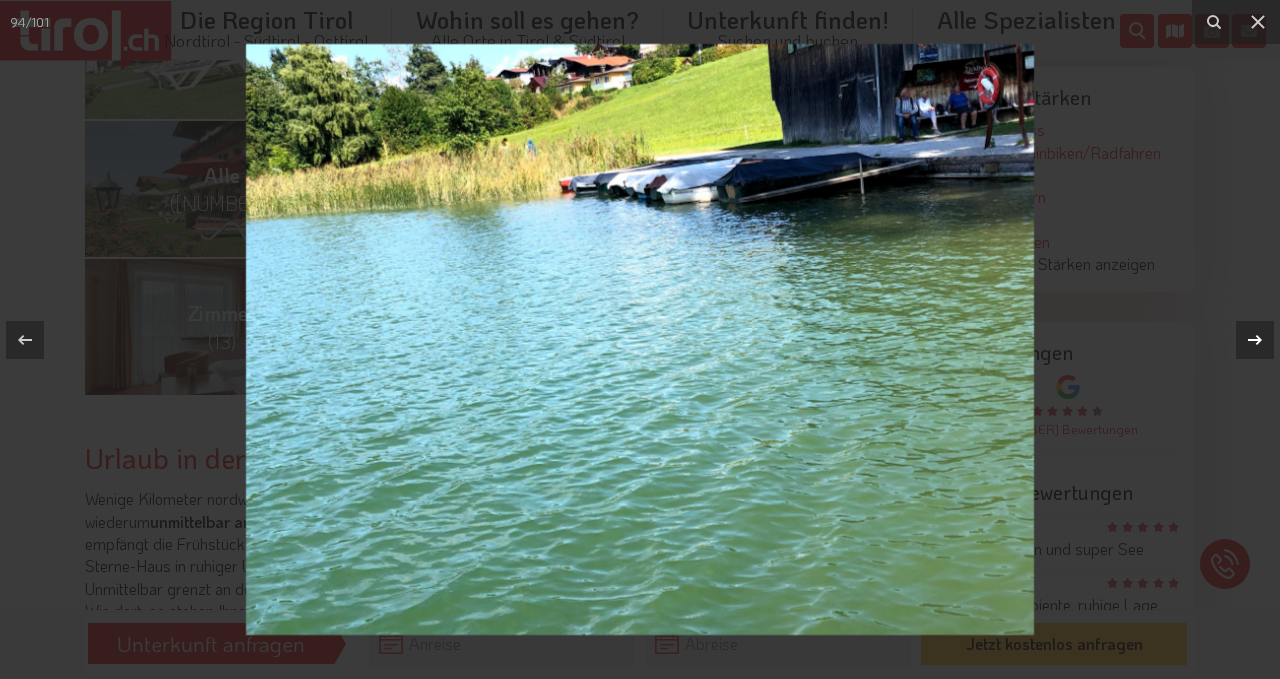 click 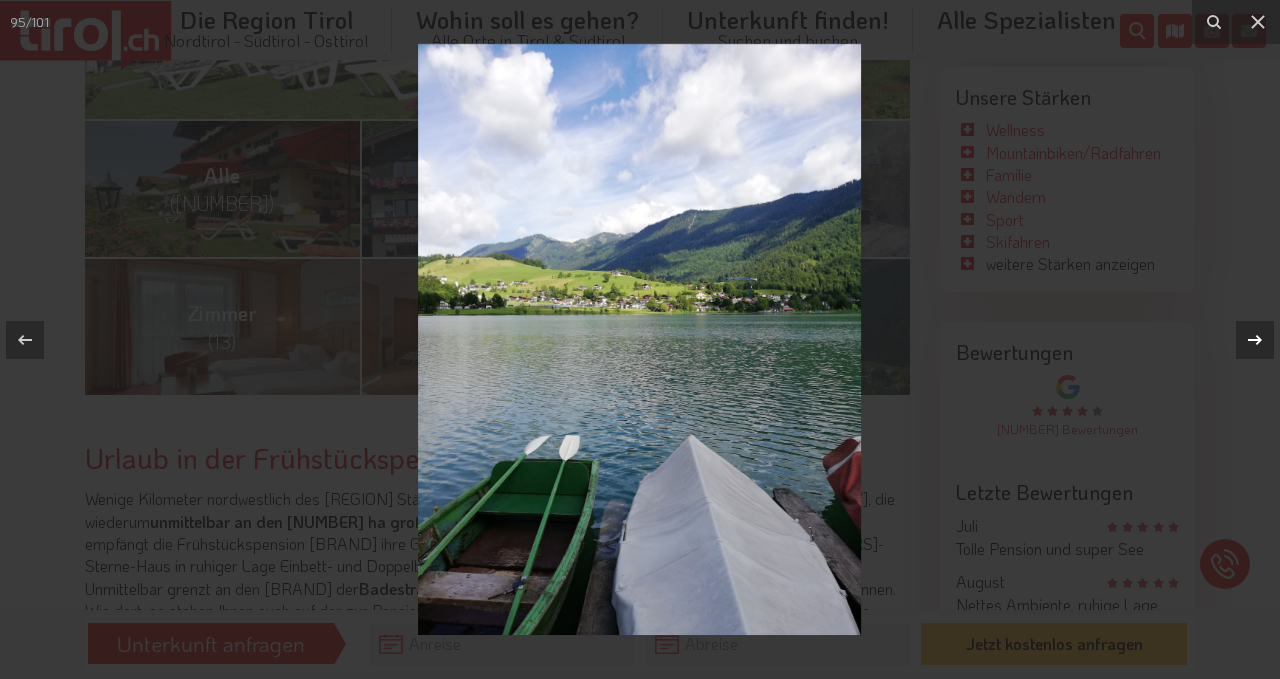 click 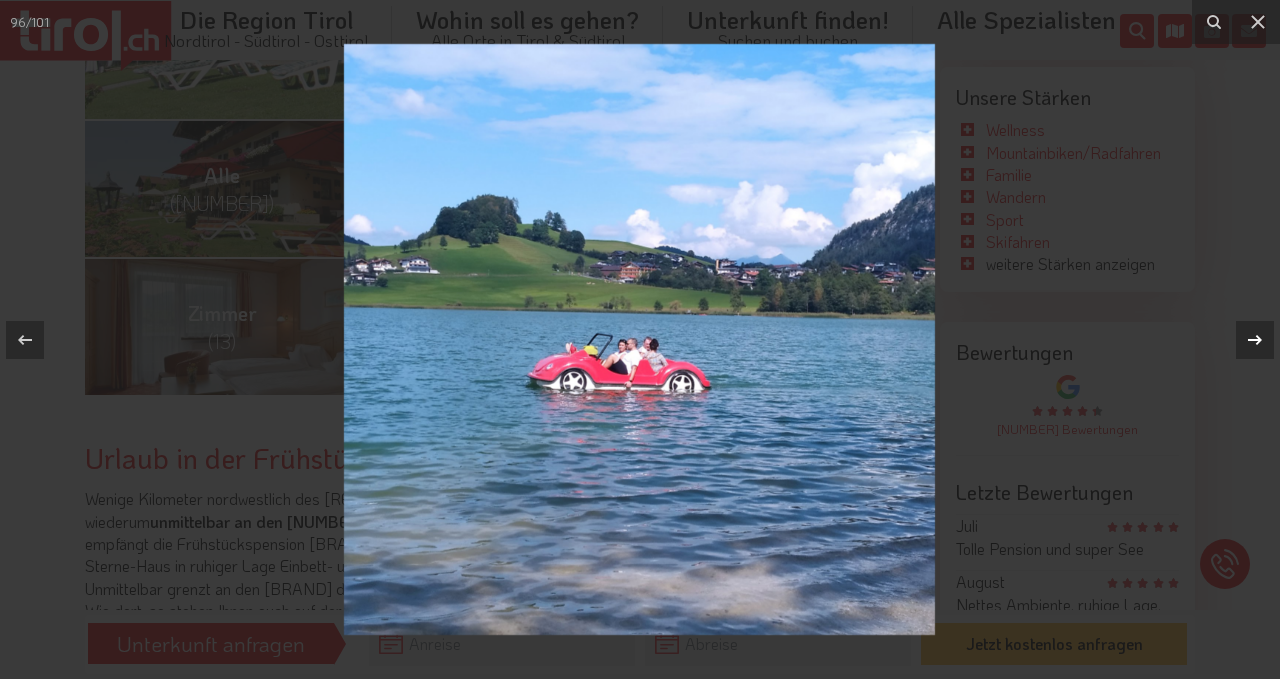 click 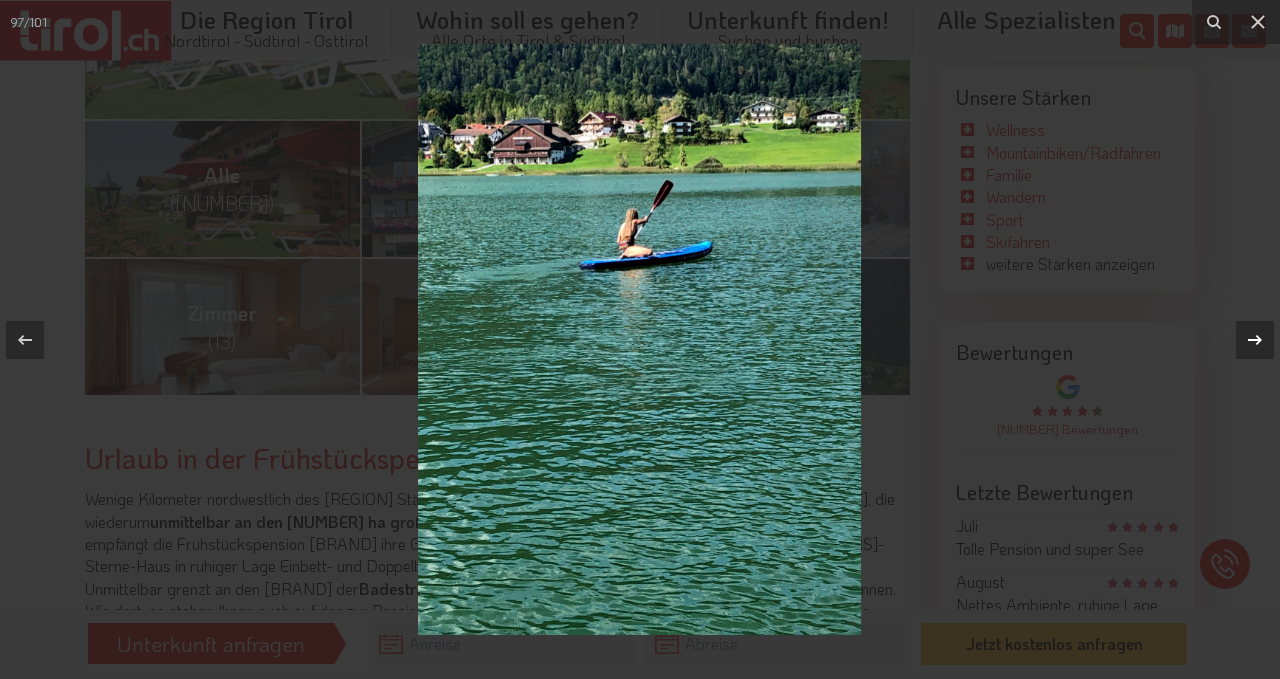 click 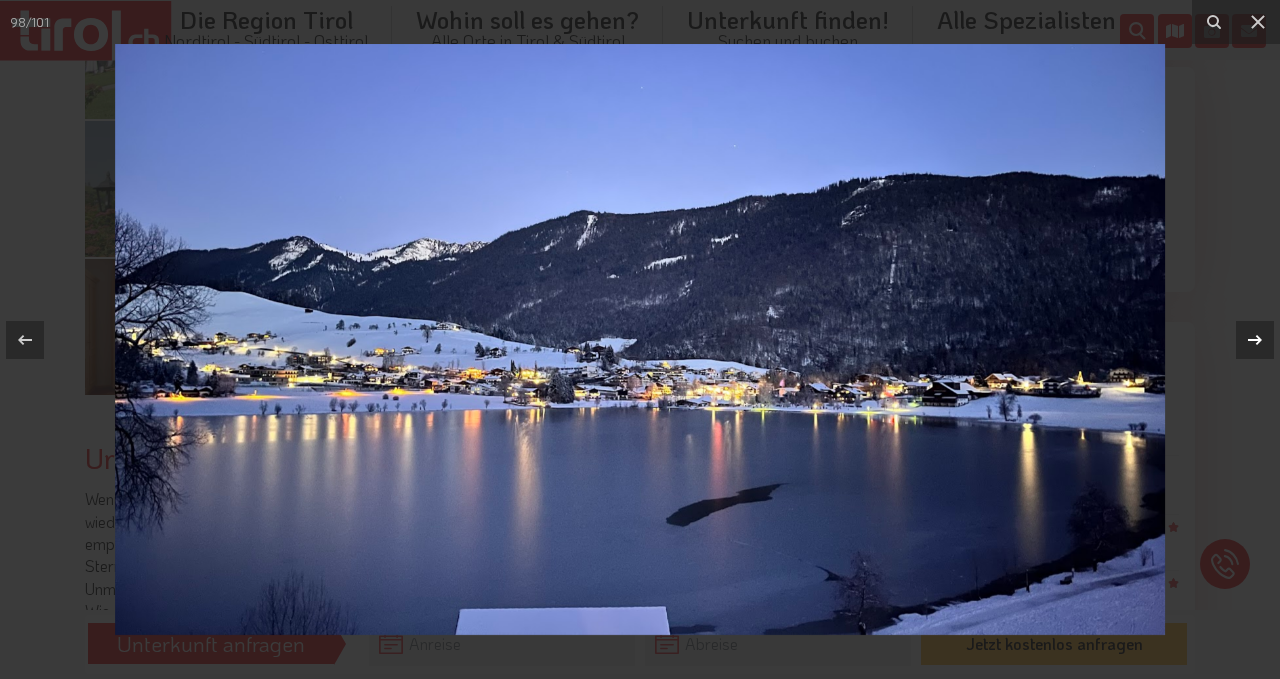 click 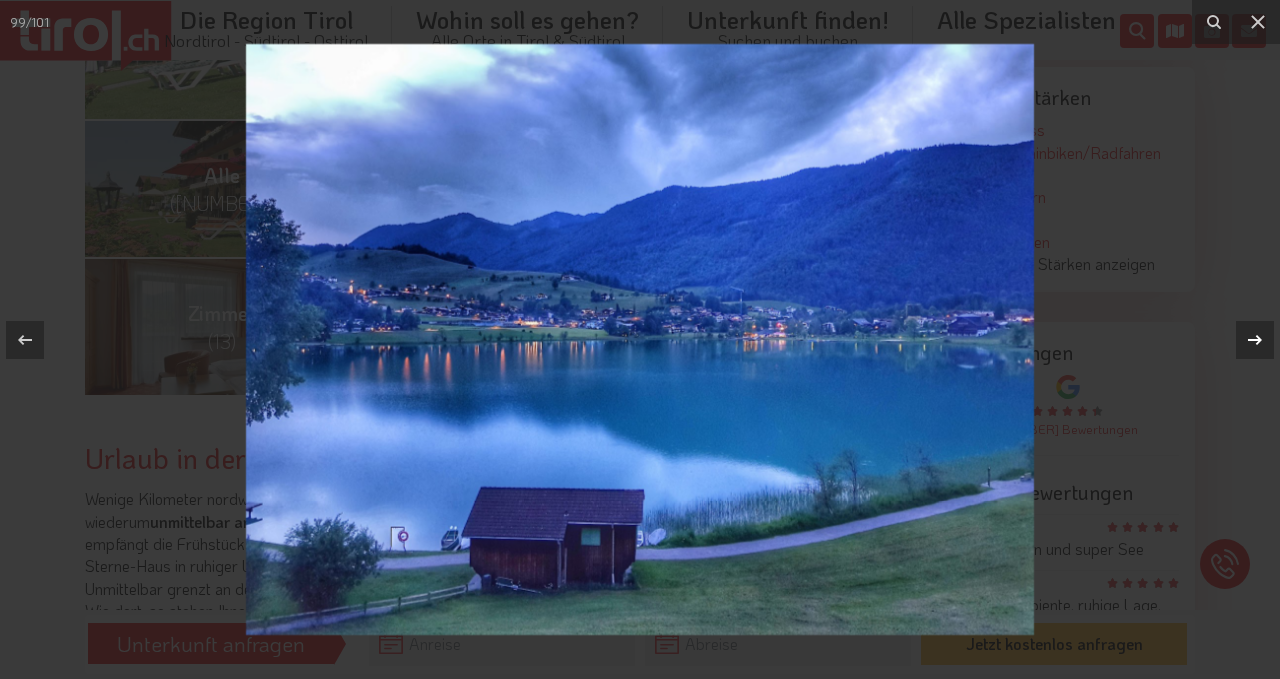 click 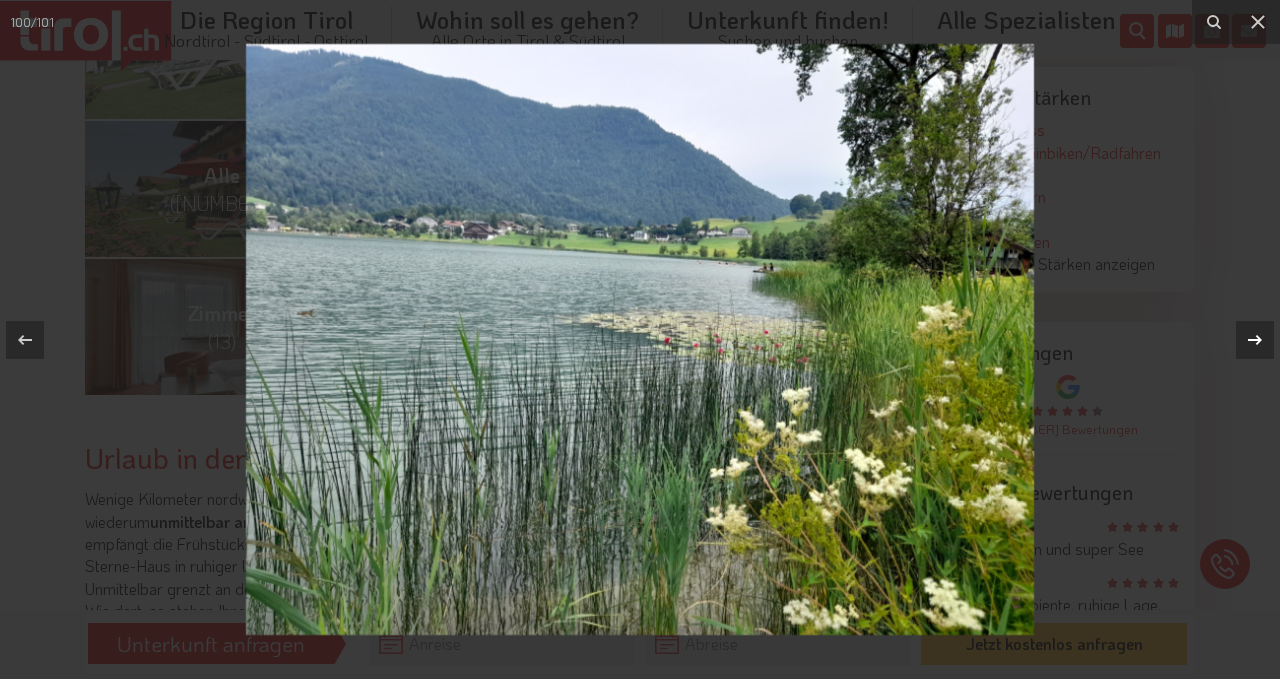 click 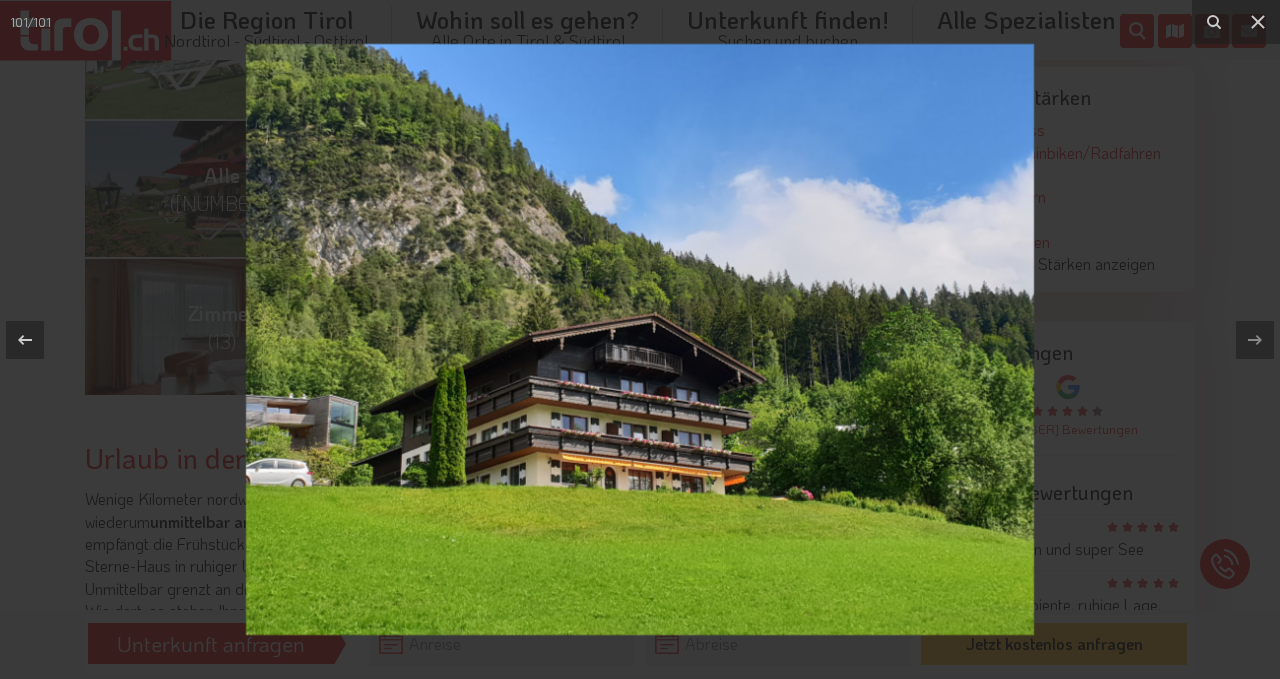 click on "101  /  101 Badezimmer in Spa-Bereich" at bounding box center (640, 339) 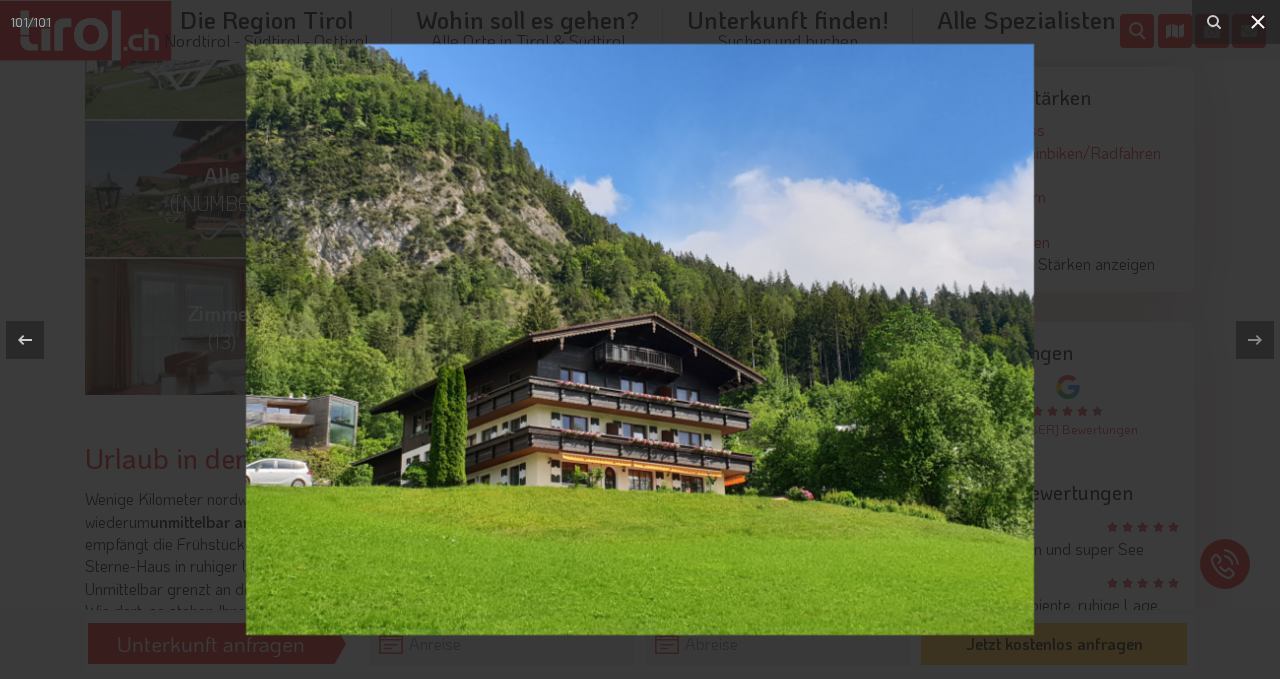 click 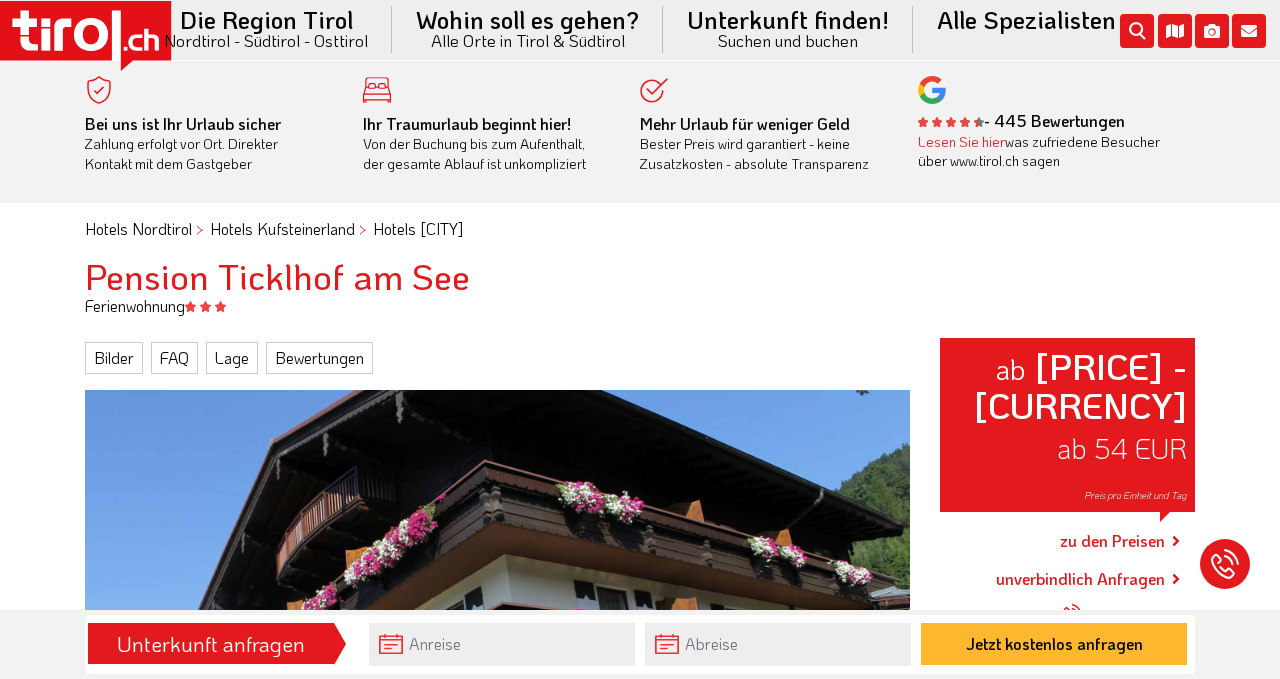 scroll, scrollTop: 0, scrollLeft: 0, axis: both 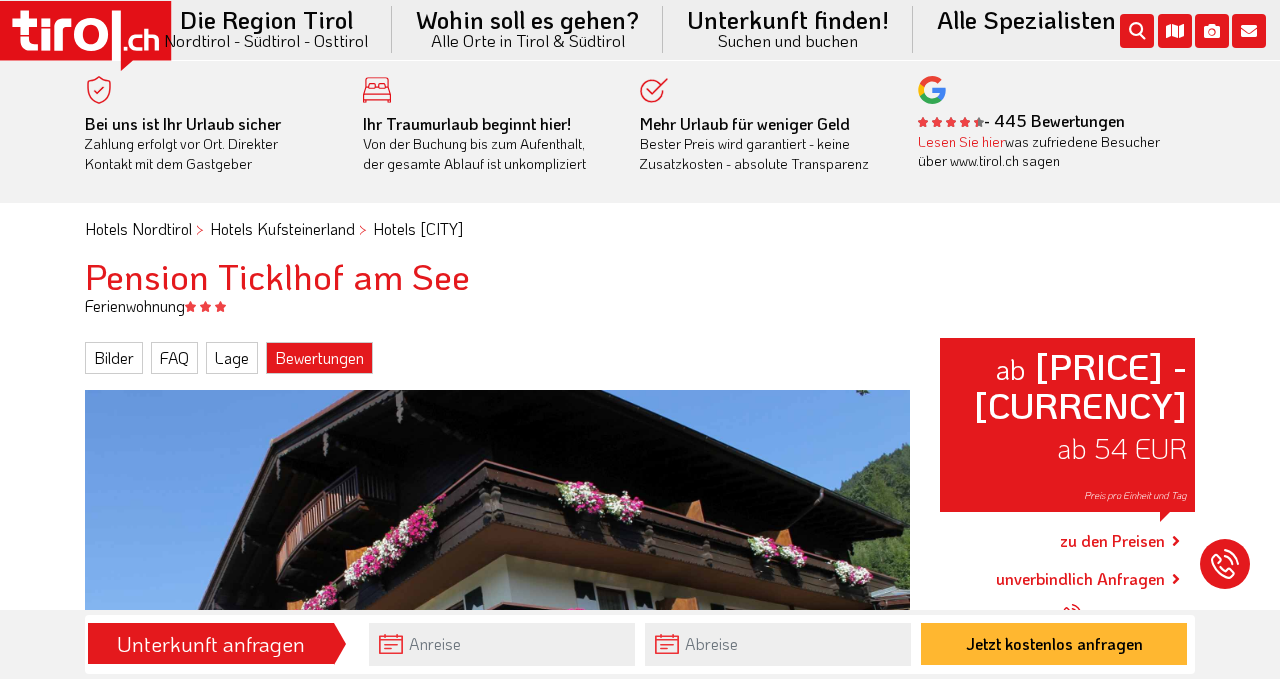 click on "Bewertungen" at bounding box center [319, 358] 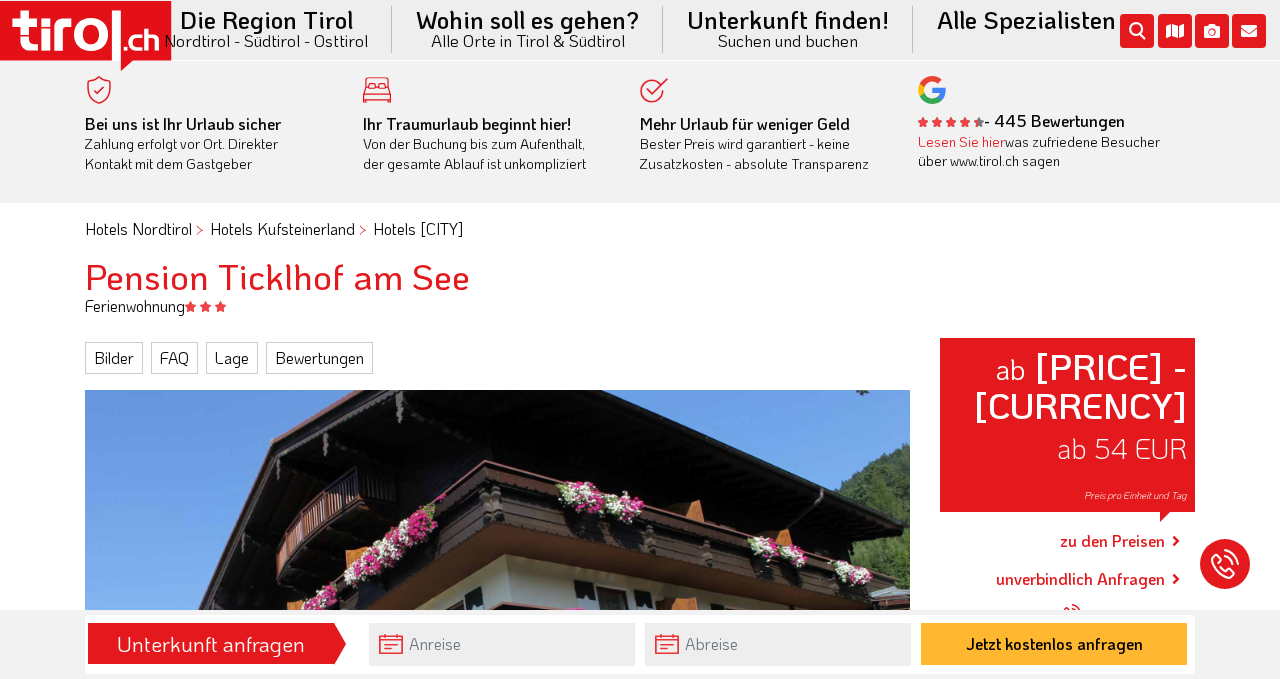 scroll, scrollTop: 0, scrollLeft: 0, axis: both 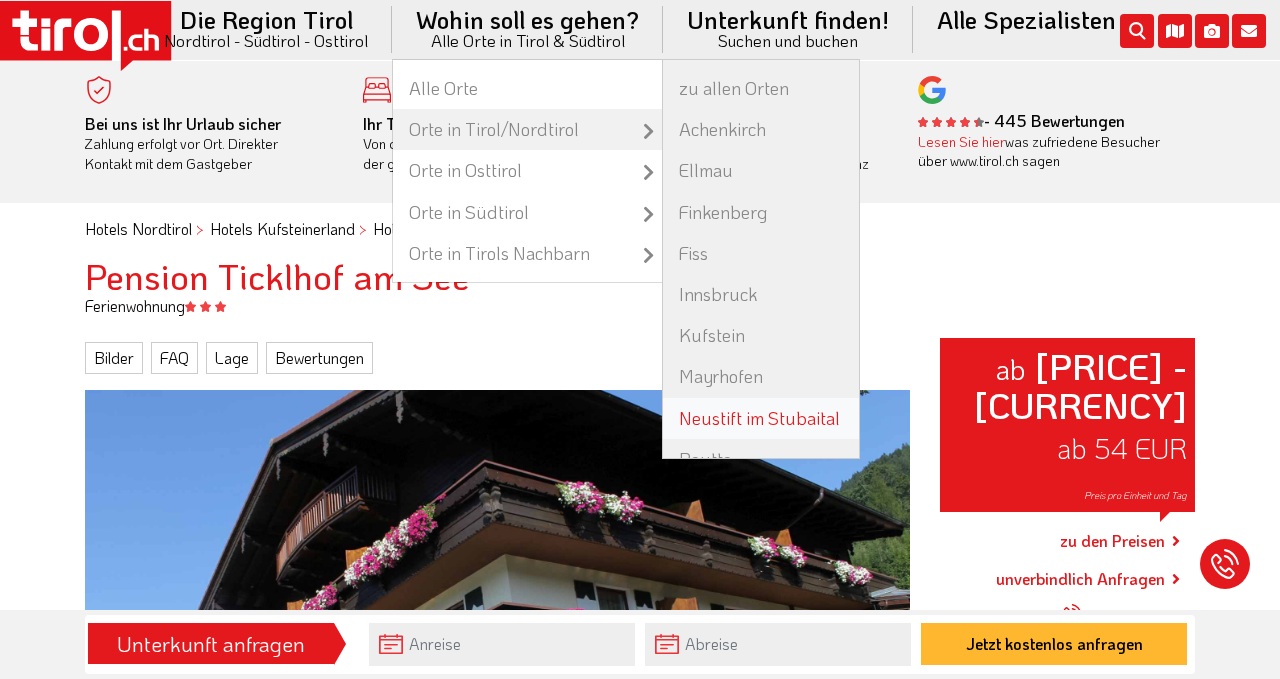 click on "Neustift im Stubaital" at bounding box center (761, 418) 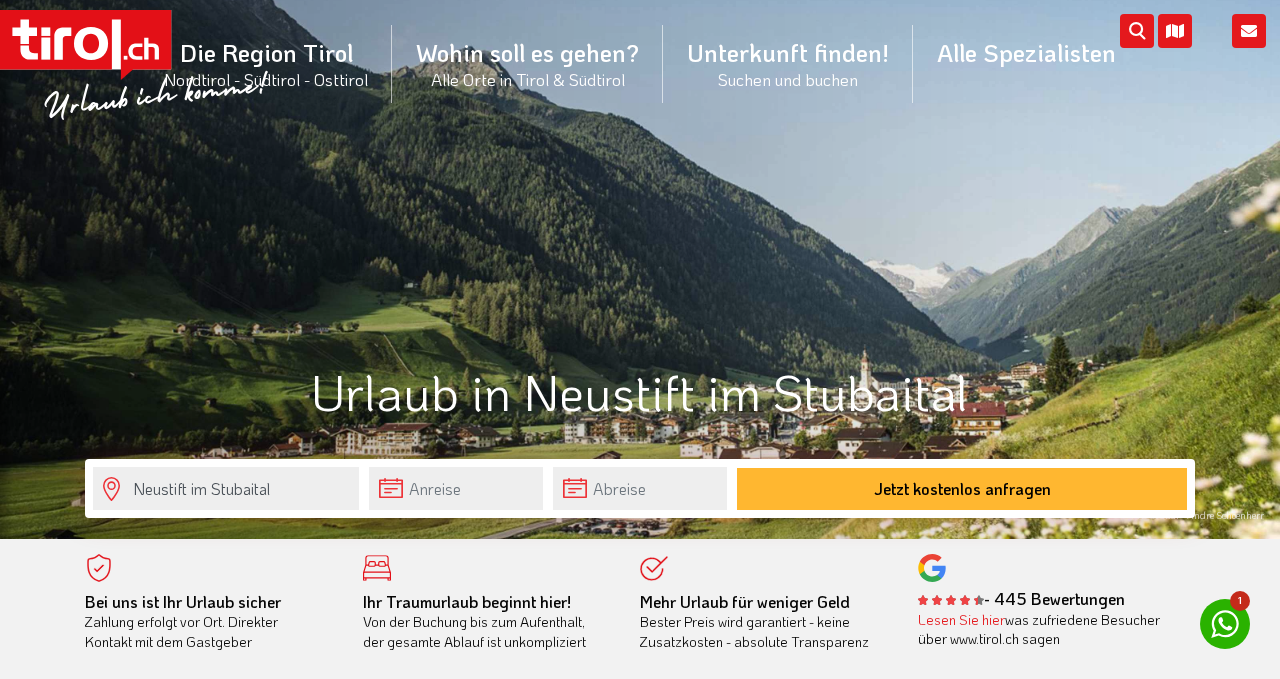 scroll, scrollTop: 0, scrollLeft: 0, axis: both 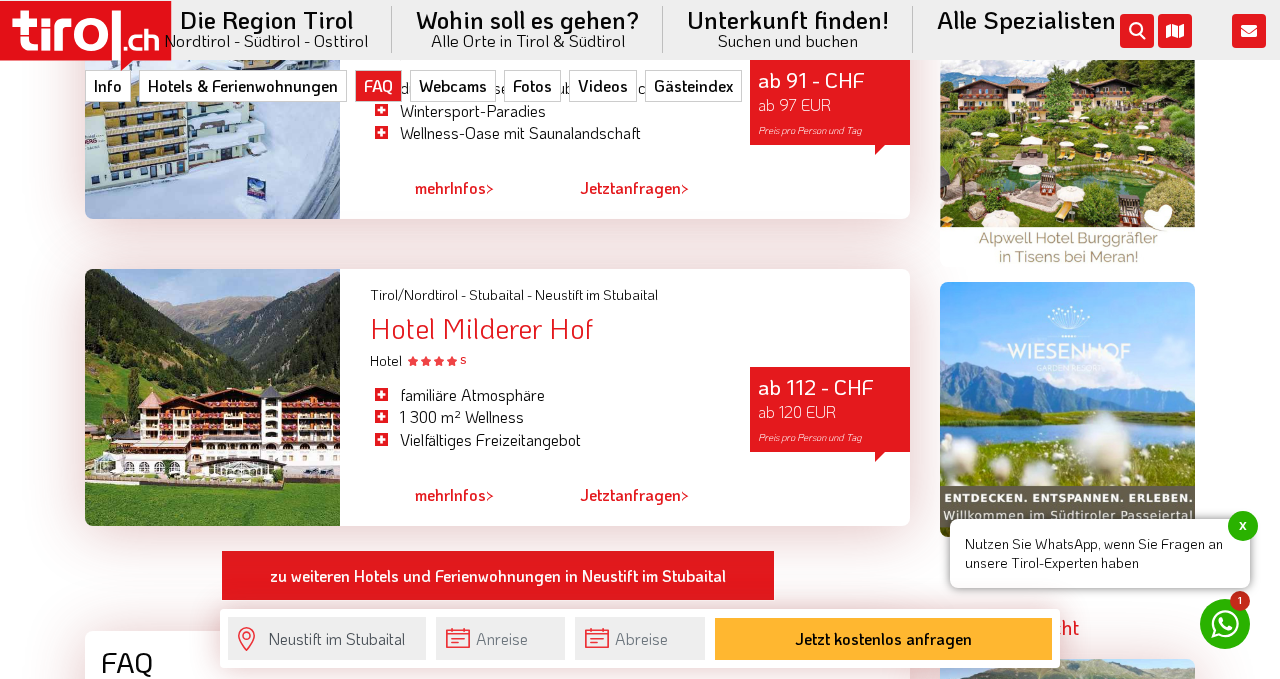 click on "Hotel Milderer Hof" at bounding box center [640, 328] 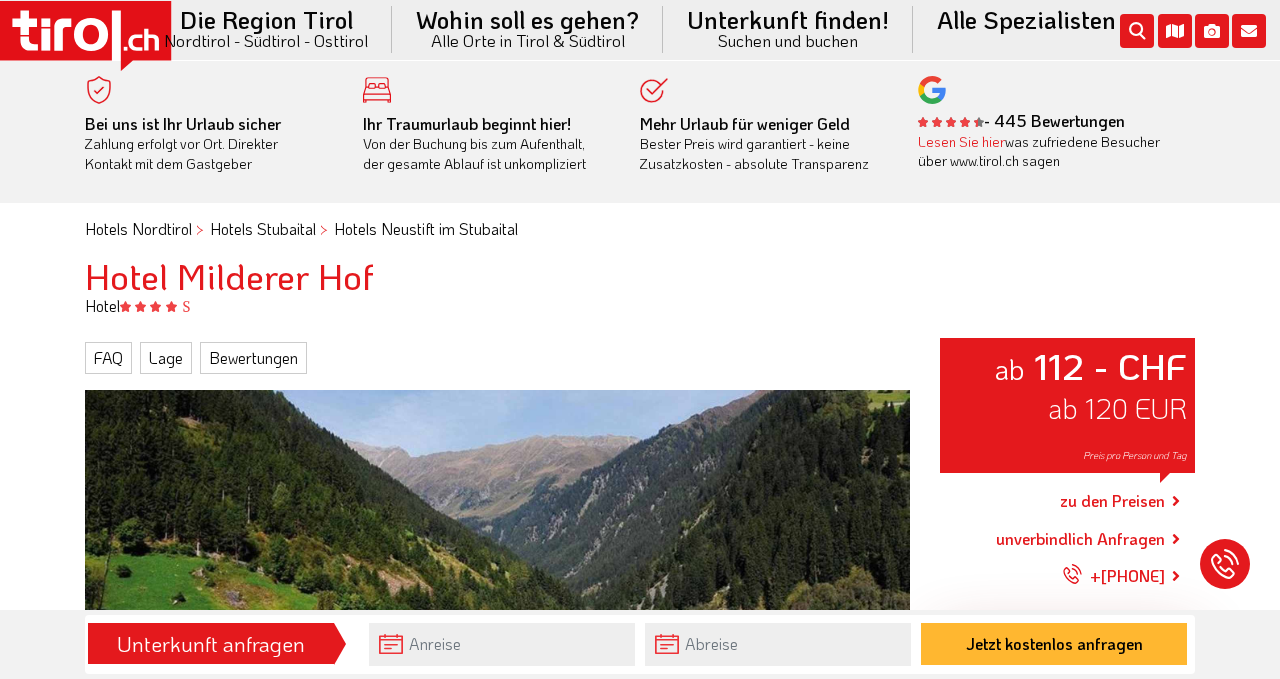 scroll, scrollTop: 0, scrollLeft: 0, axis: both 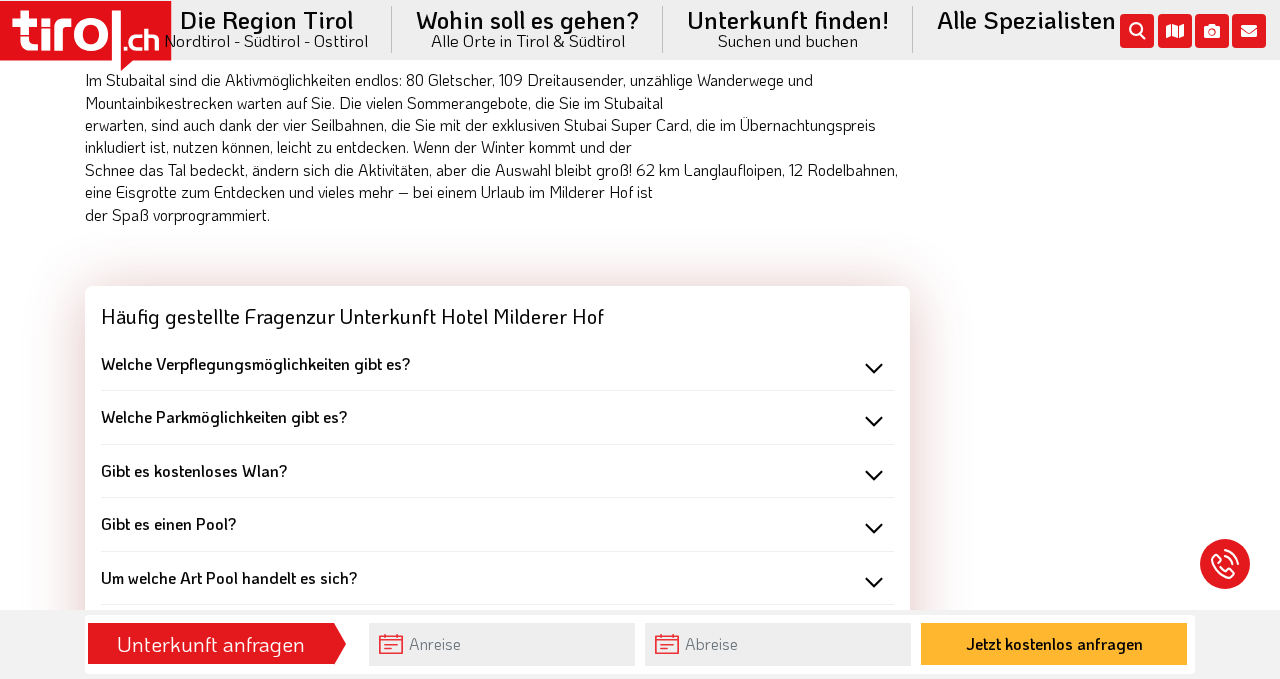click on "Welche Verpflegungsmöglichkeiten gibt es?" at bounding box center [497, 364] 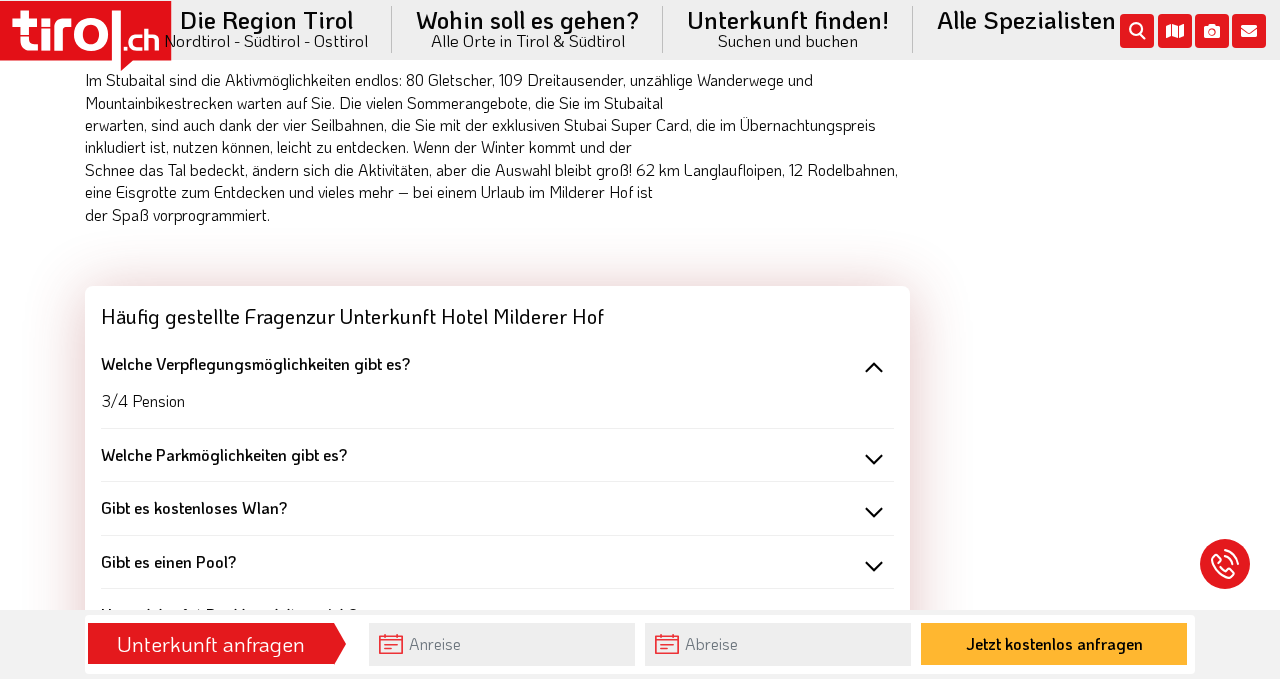 click on "Welche Verpflegungsmöglichkeiten gibt es?" at bounding box center [497, 364] 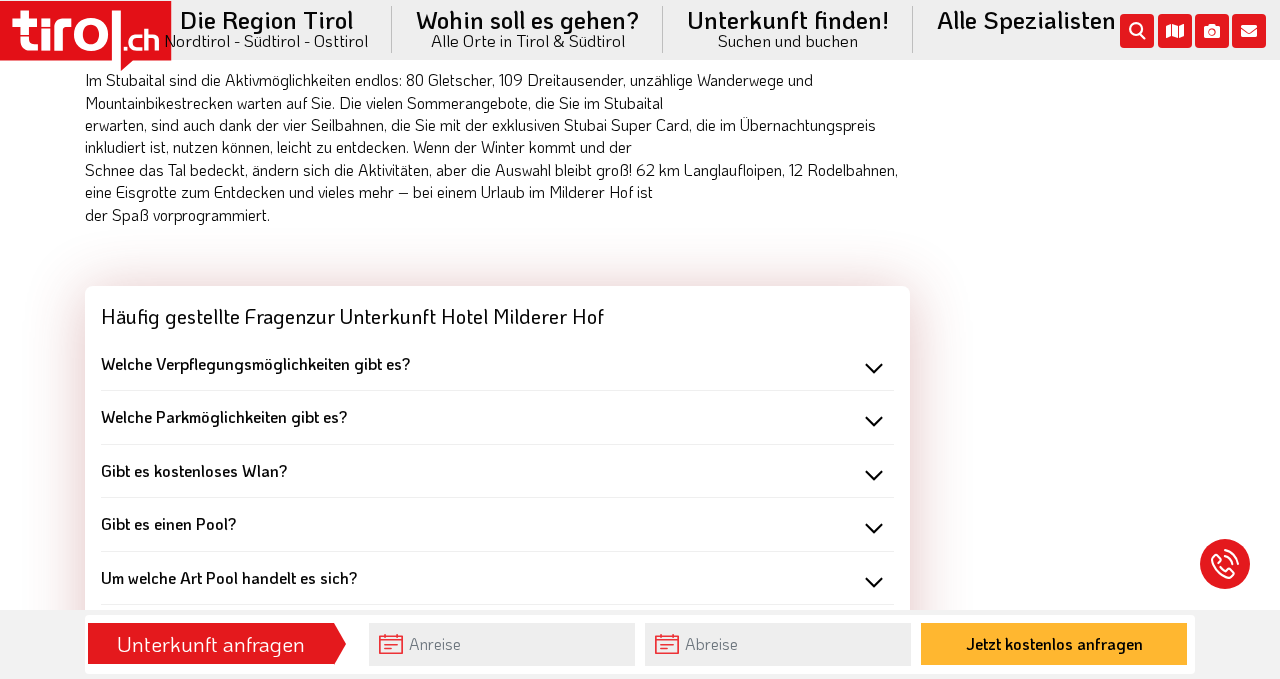click on "Gibt es einen Pool?" at bounding box center (497, 524) 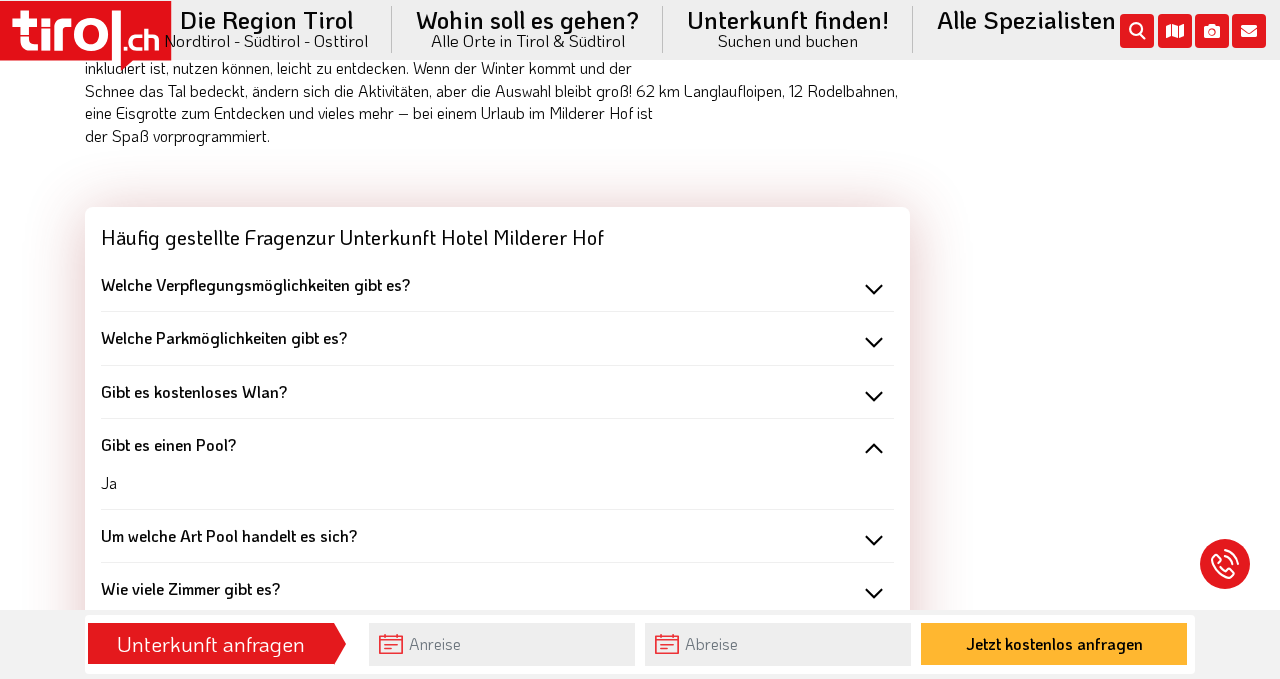 scroll, scrollTop: 1773, scrollLeft: 0, axis: vertical 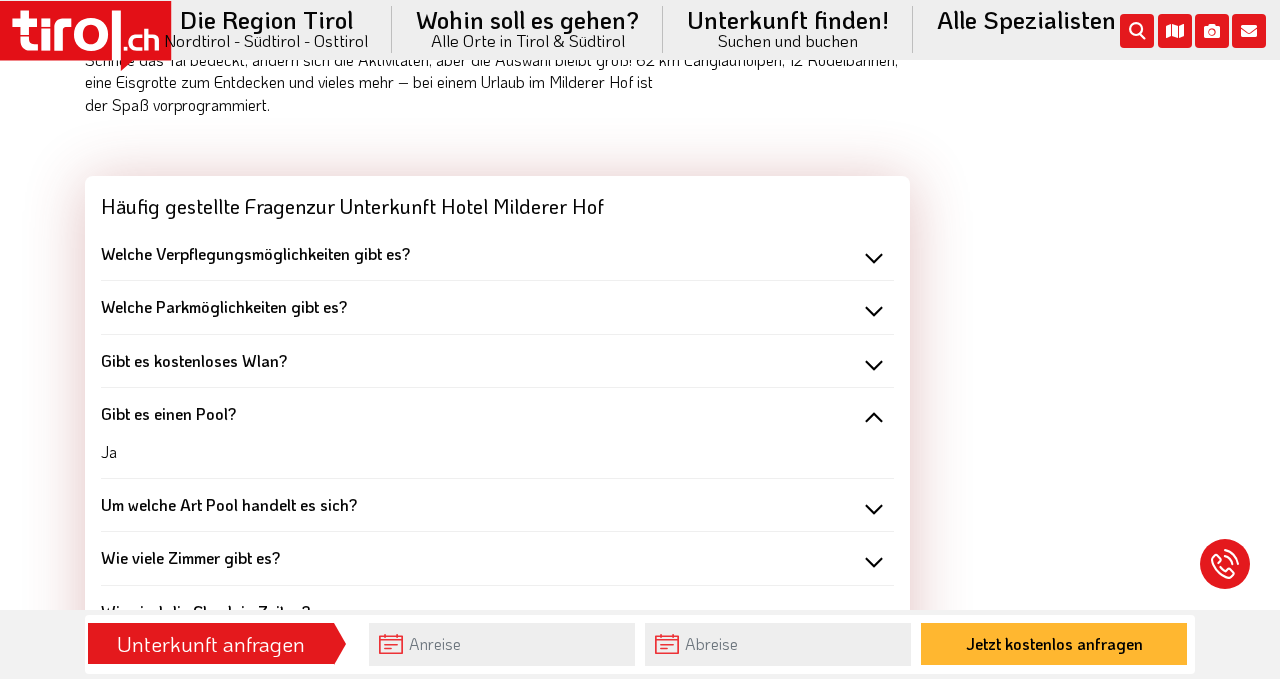 click on "Um welche Art Pool handelt es sich?       Innenpool, Whirlpool" at bounding box center [497, 505] 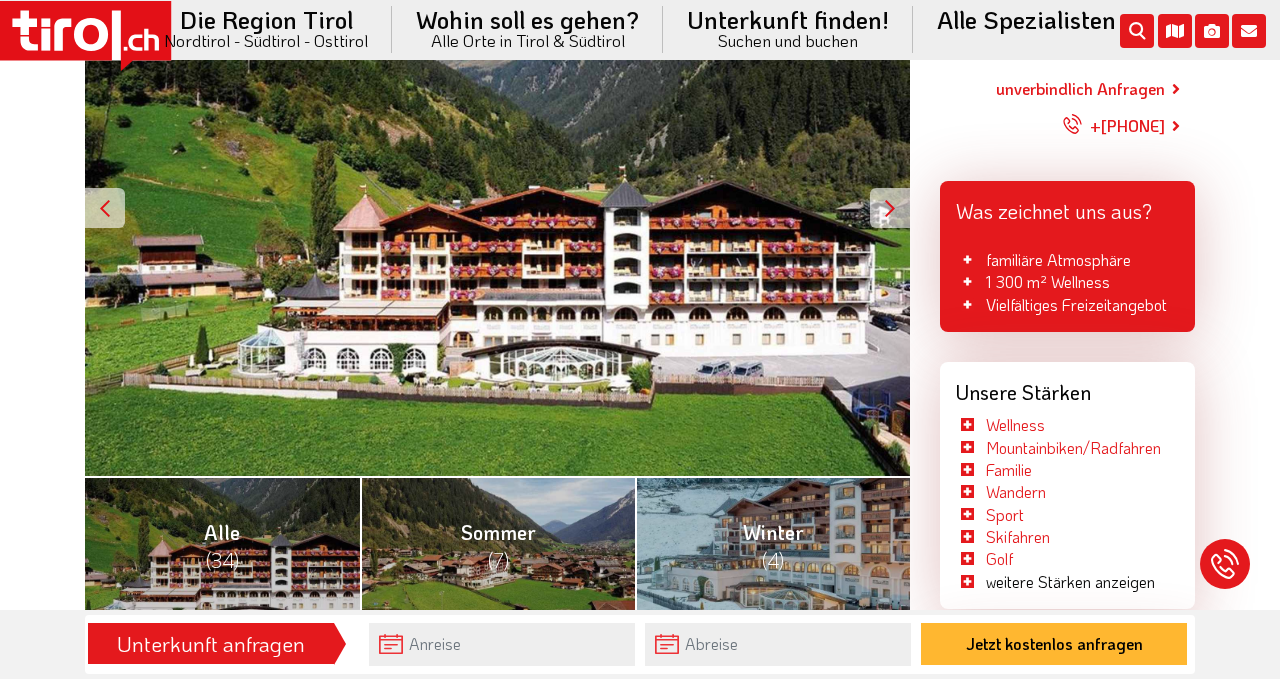 scroll, scrollTop: 440, scrollLeft: 0, axis: vertical 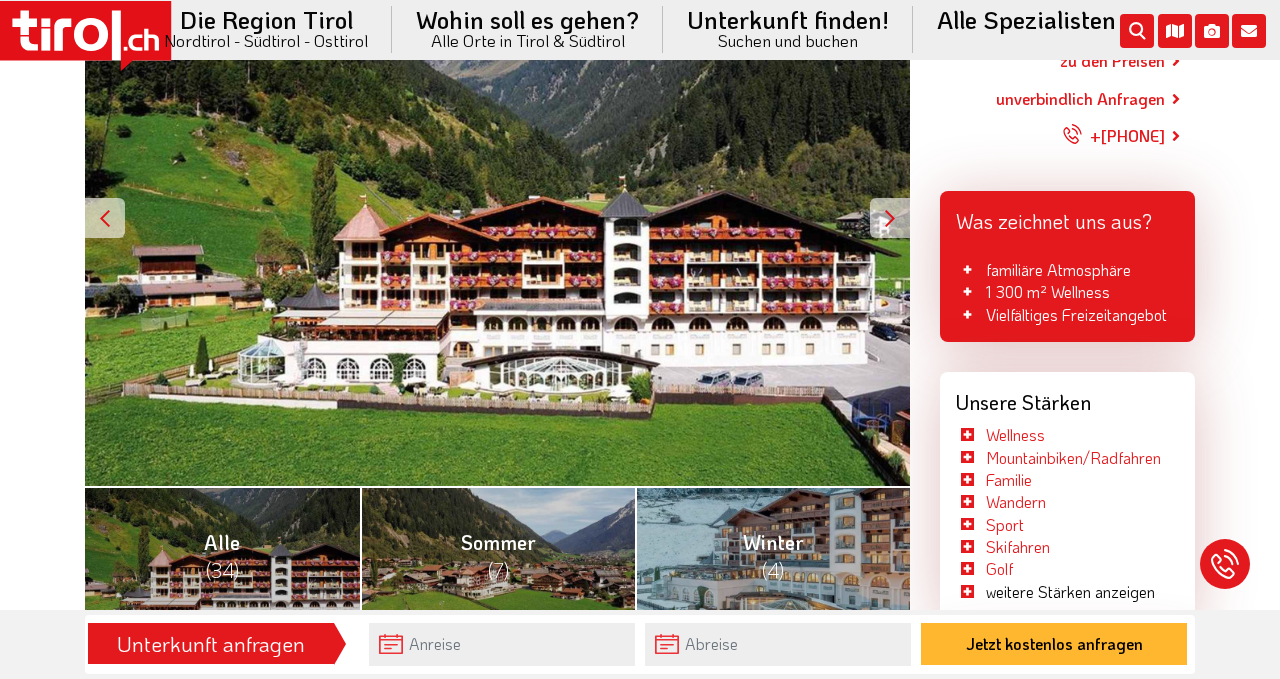 click at bounding box center [890, 218] 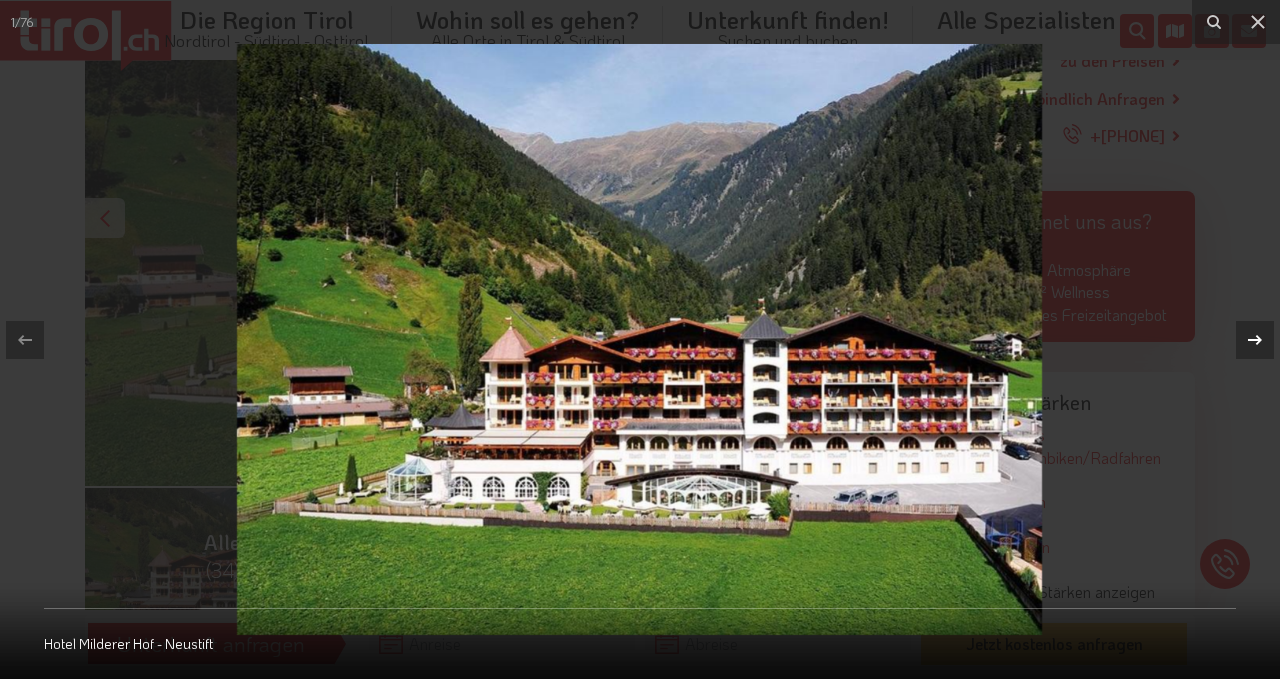 click 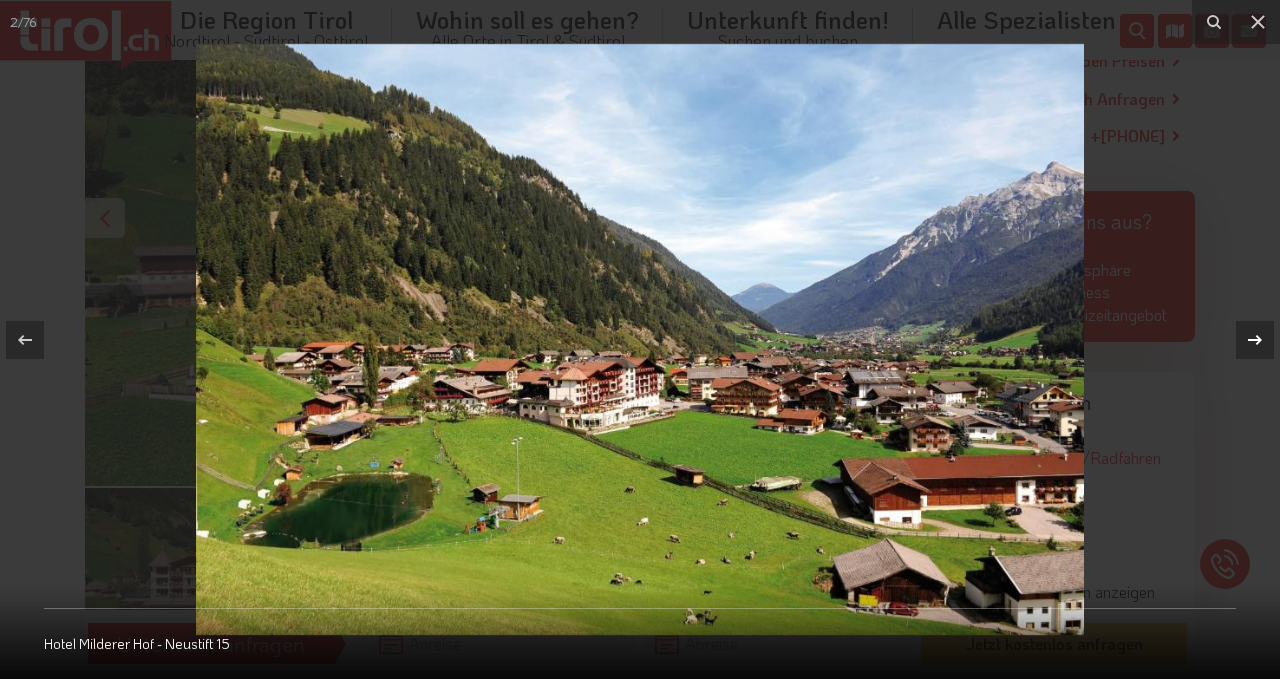 click 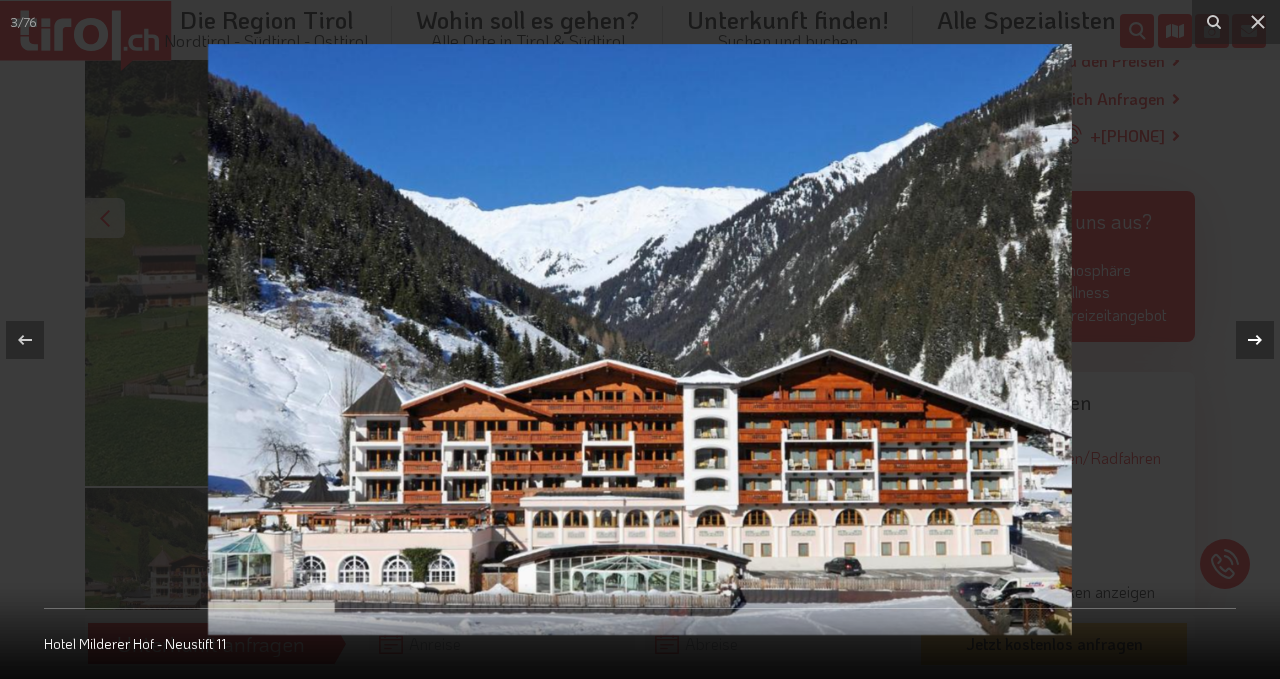 click 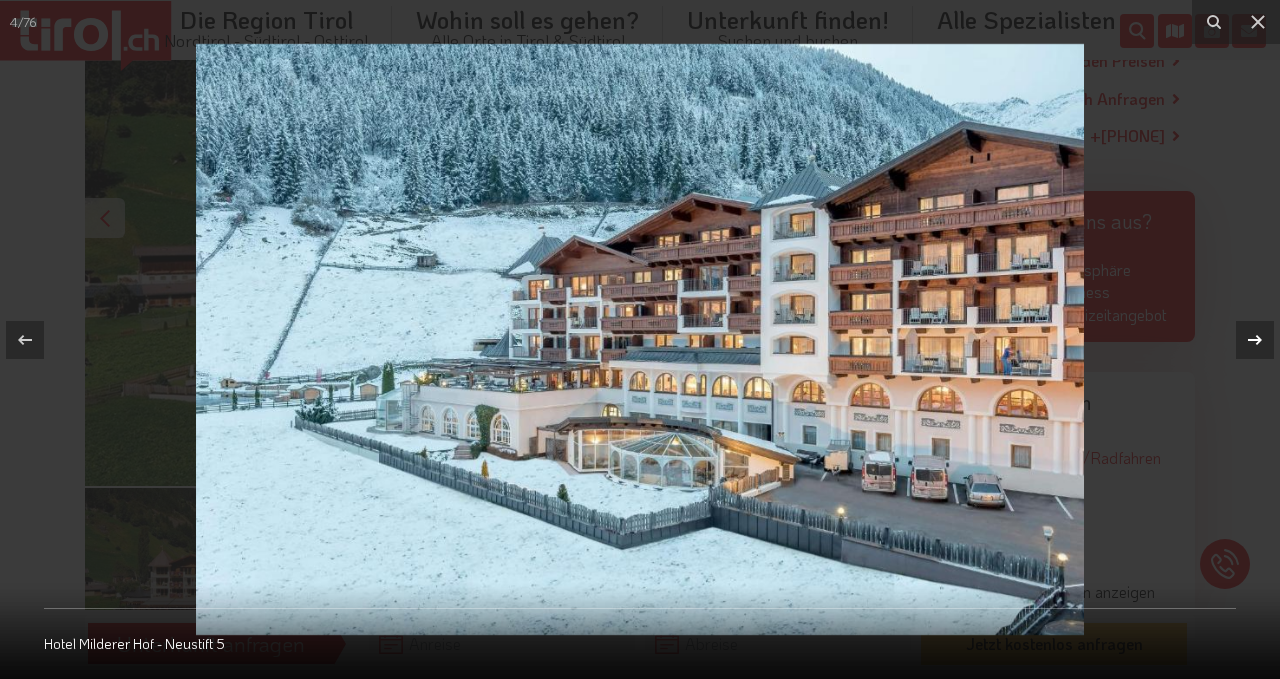 click on "4  /  76 Hotel Milderer Hof - Neustift 5" at bounding box center (640, 339) 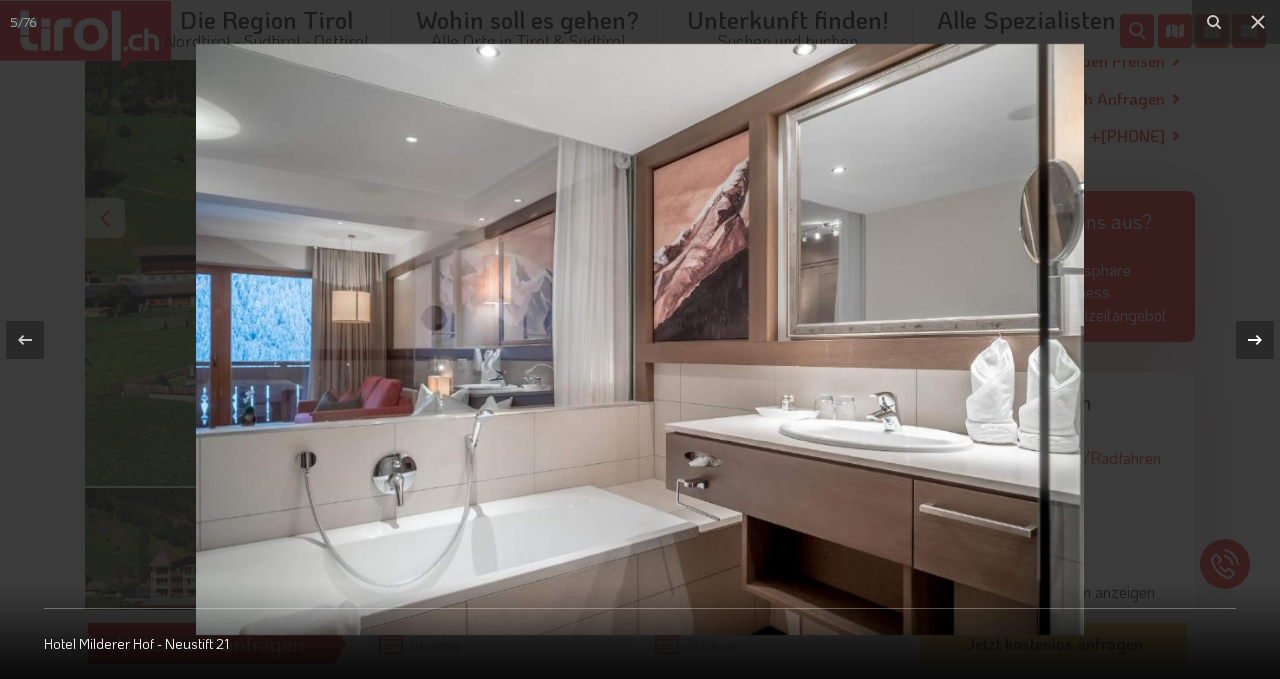click 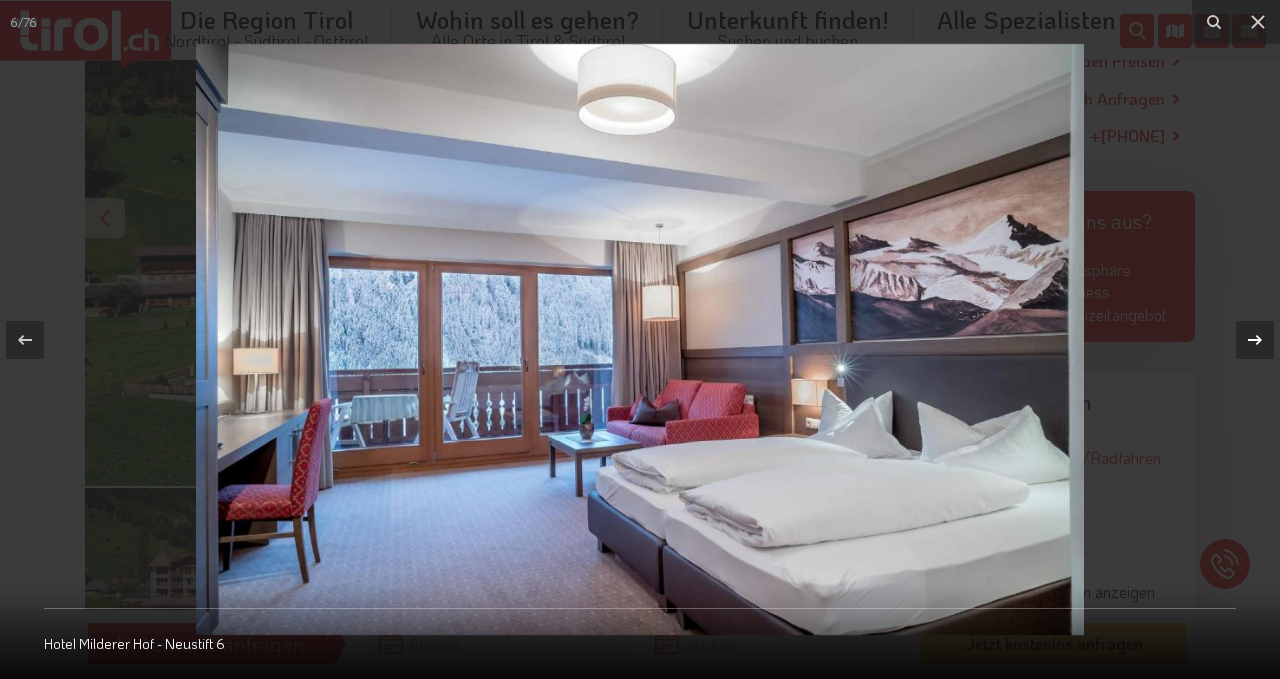 click 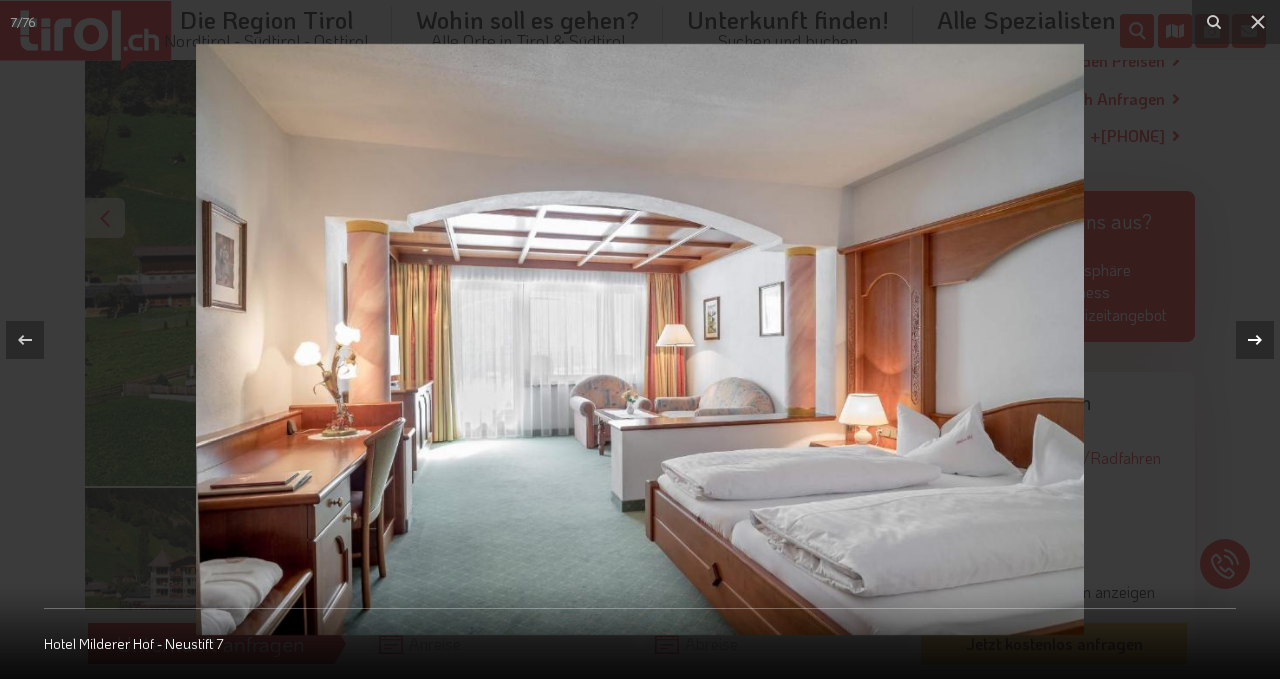 click 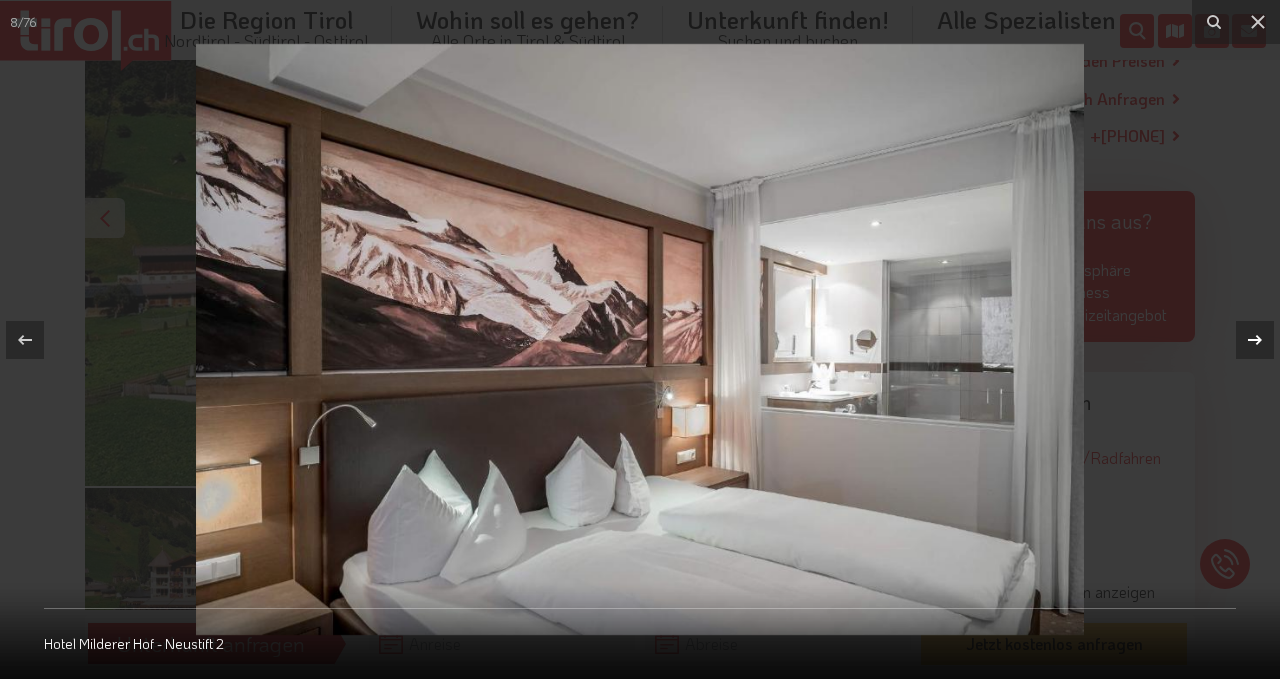 click 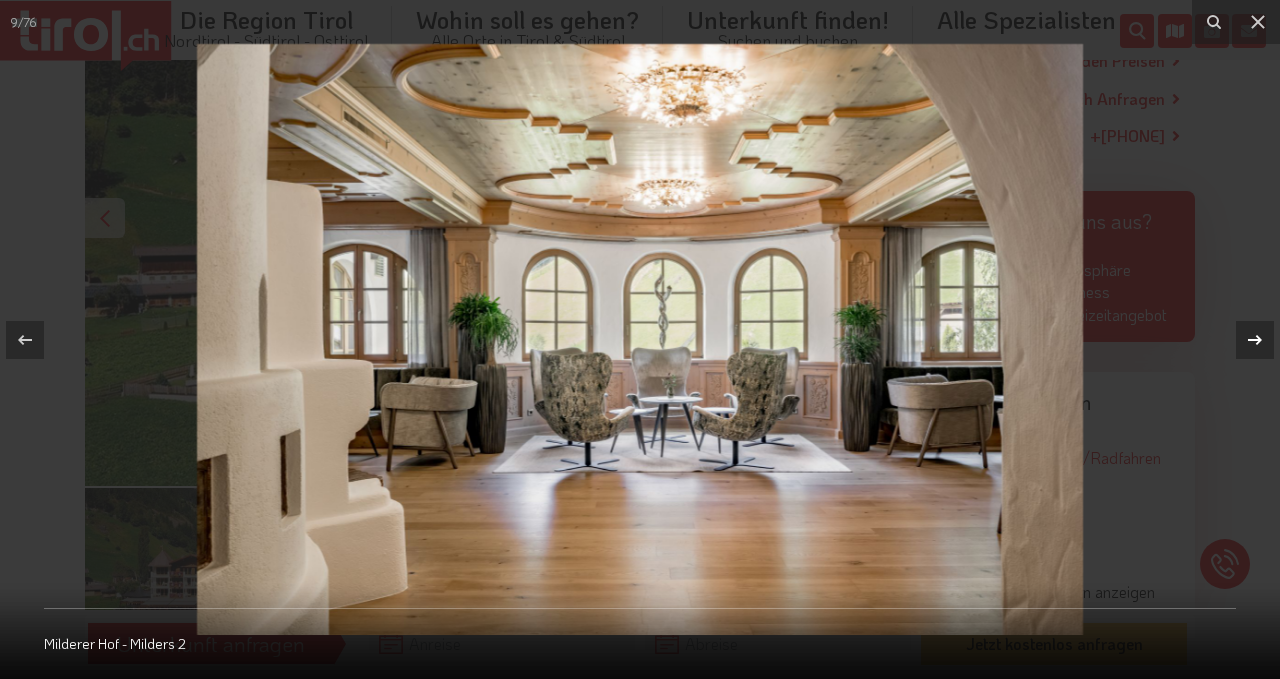 click 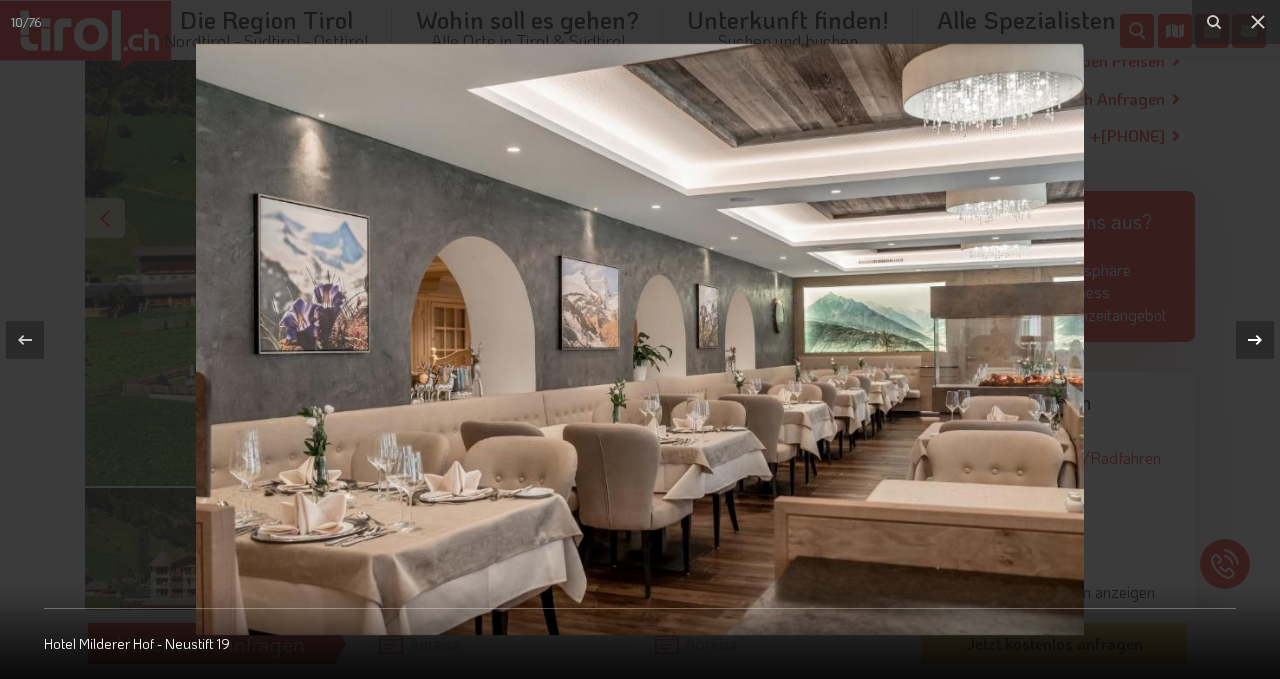 click 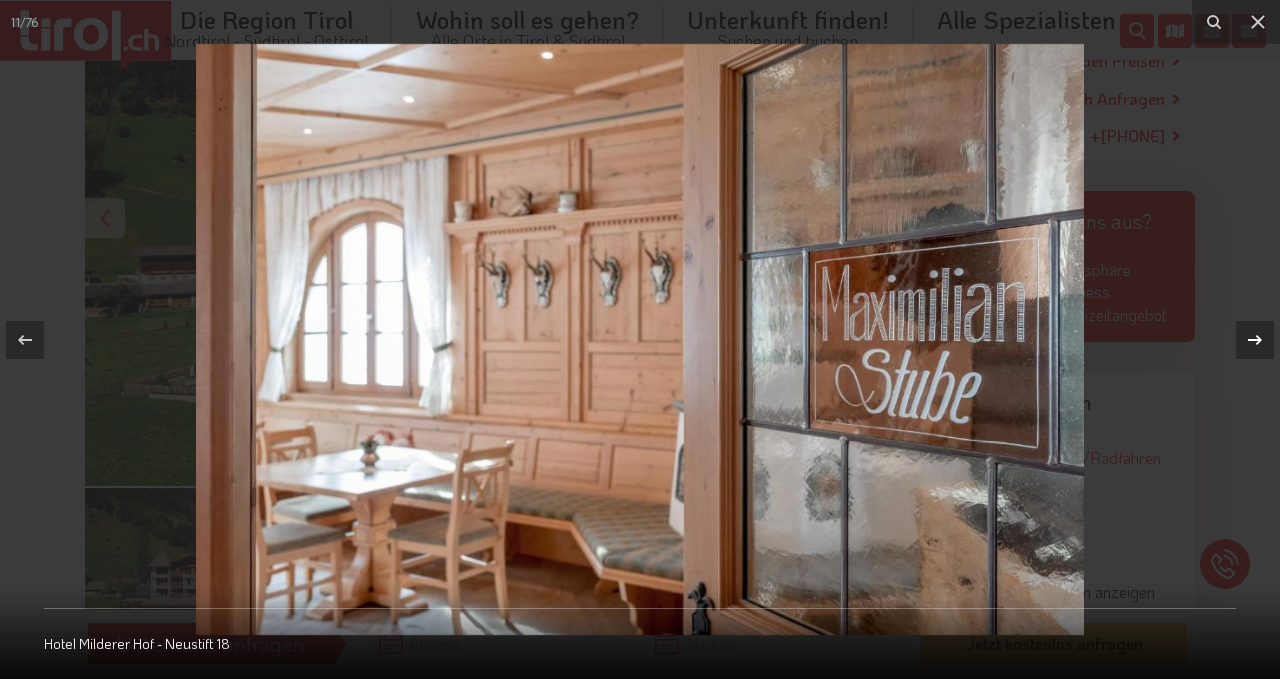 click 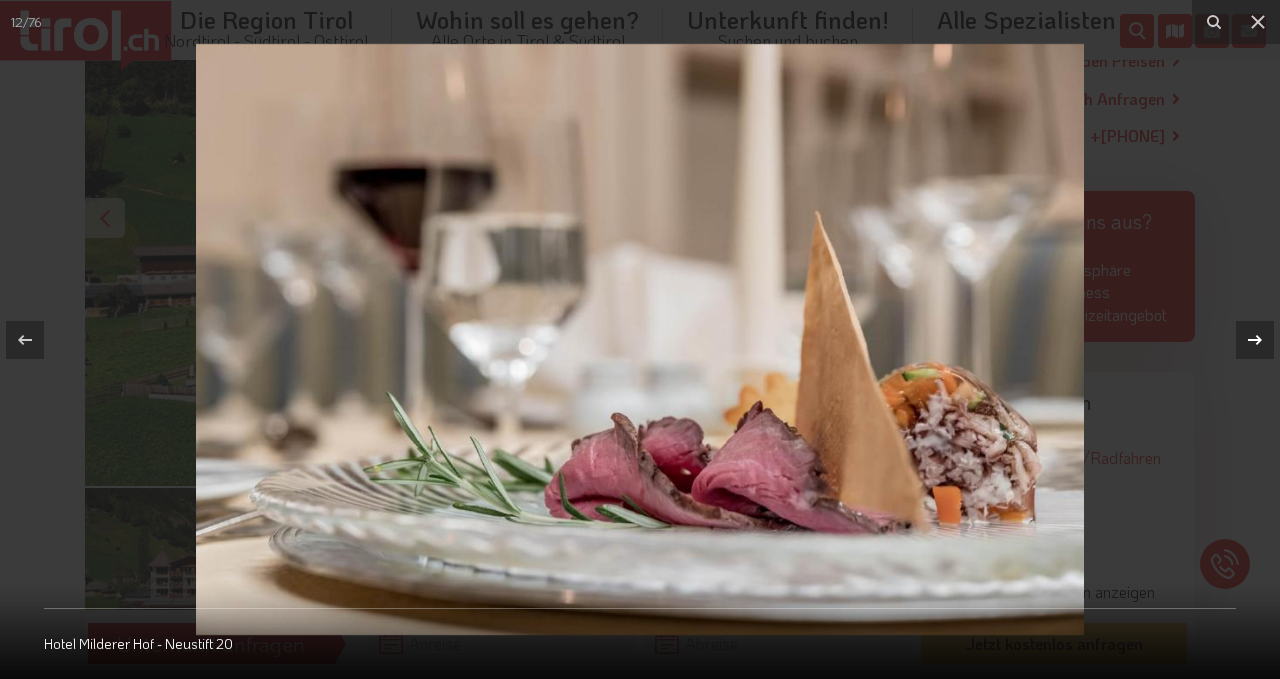 click 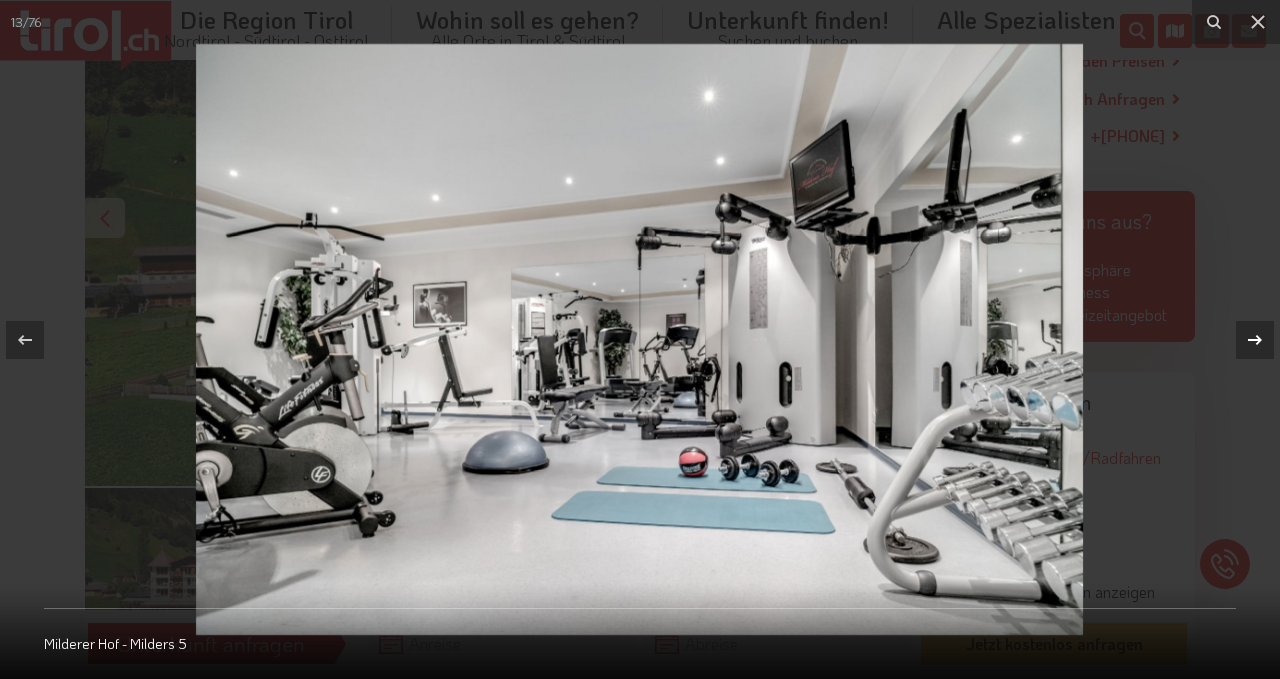 click on "13  /  76 Milderer Hof - Milders 5" at bounding box center [640, 339] 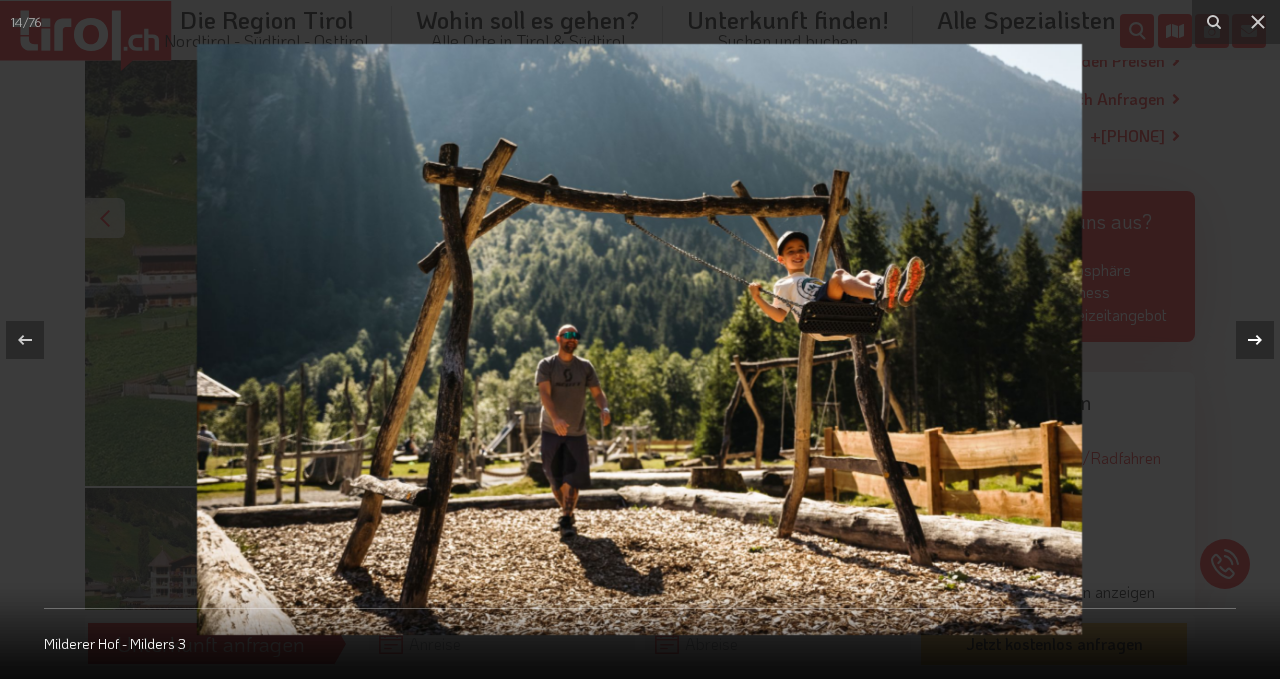 click 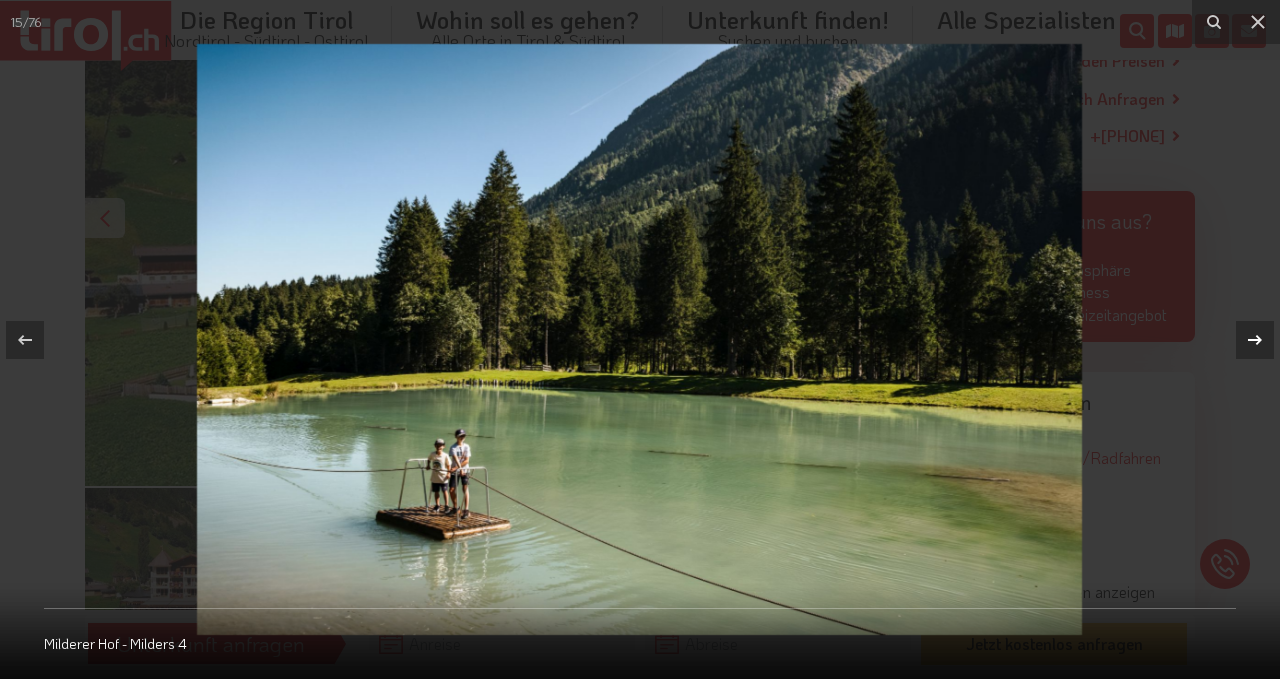 click 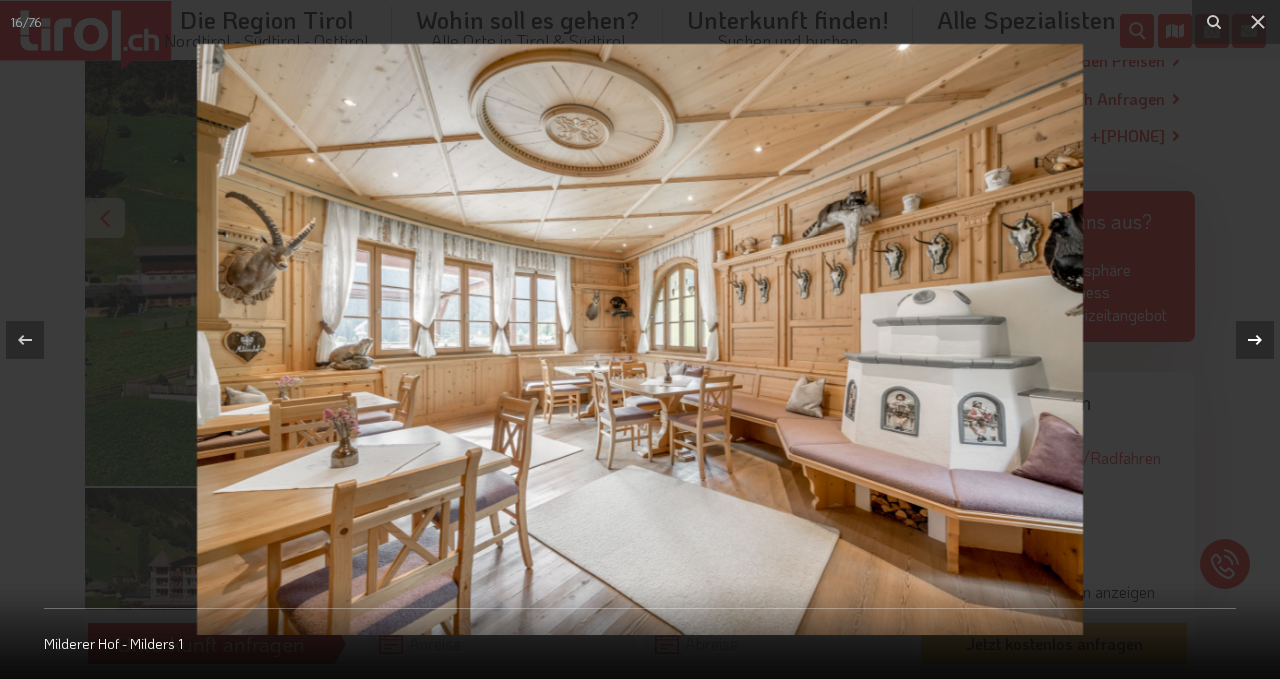 click 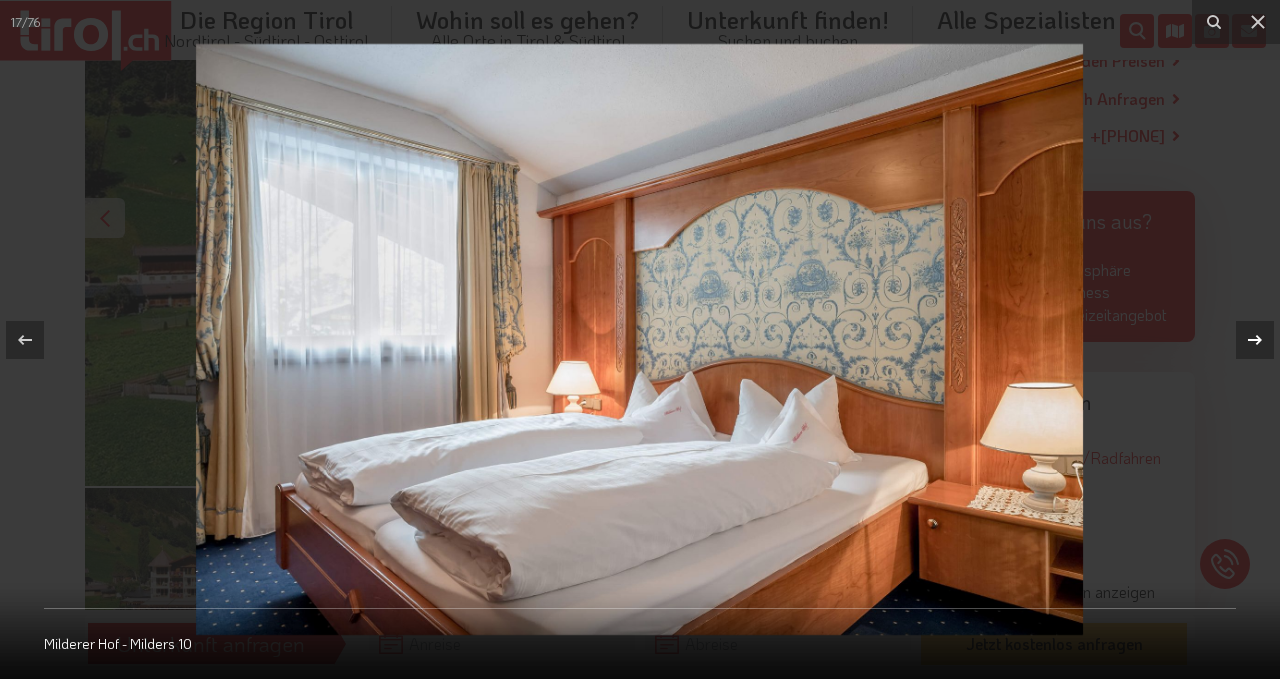 click 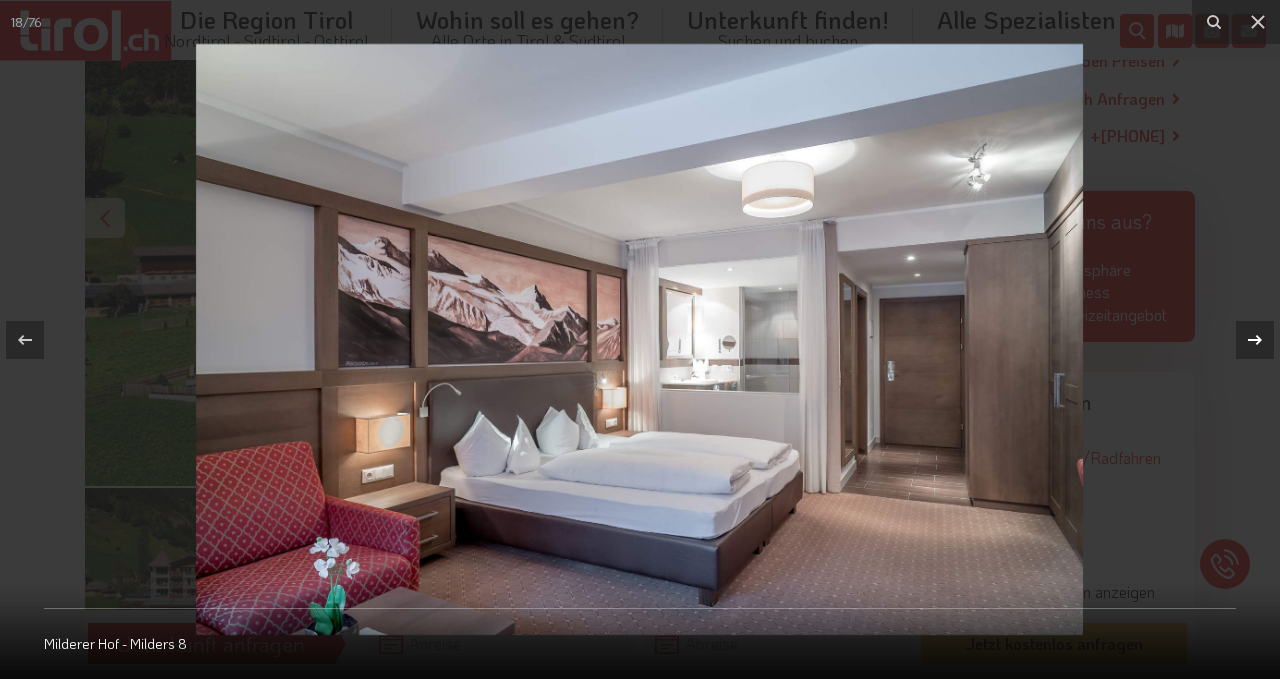 click 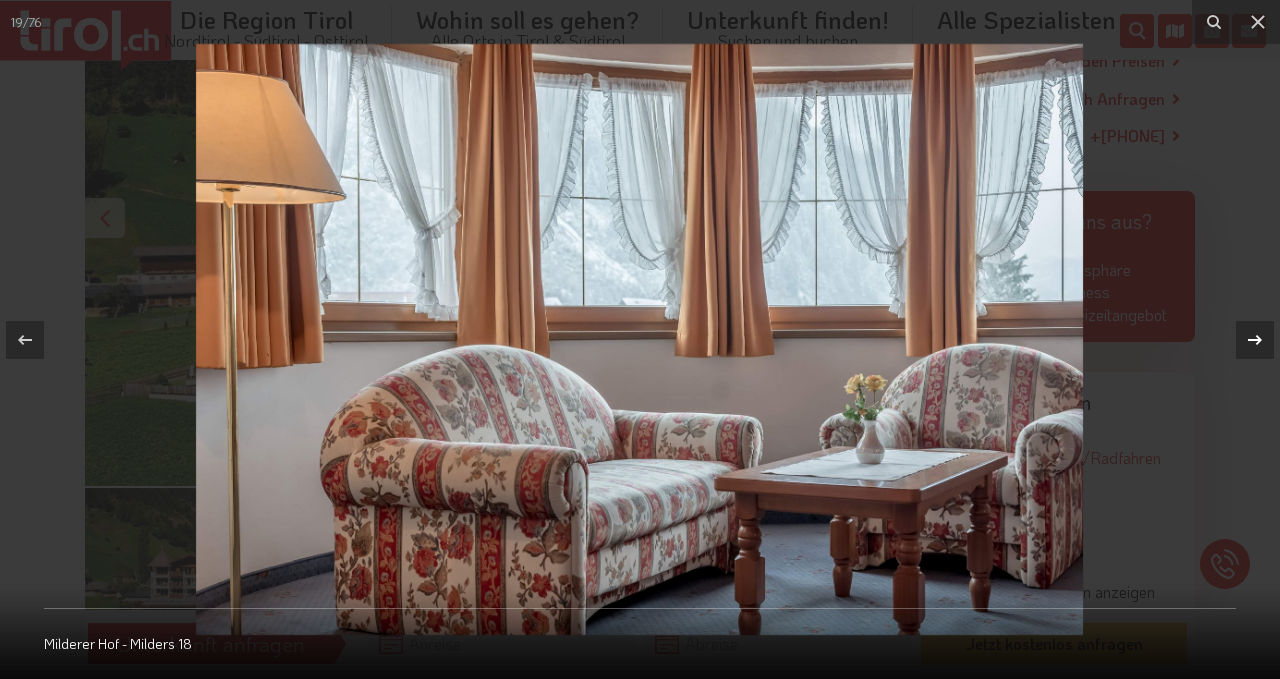 click 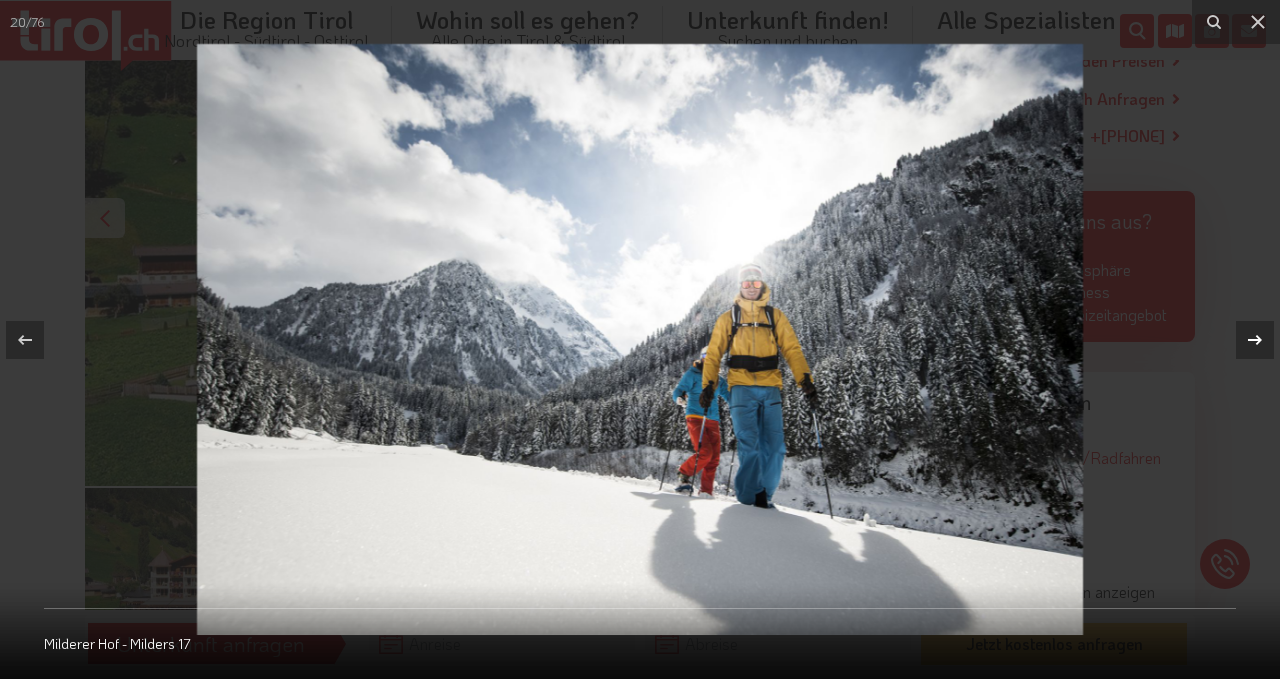 click 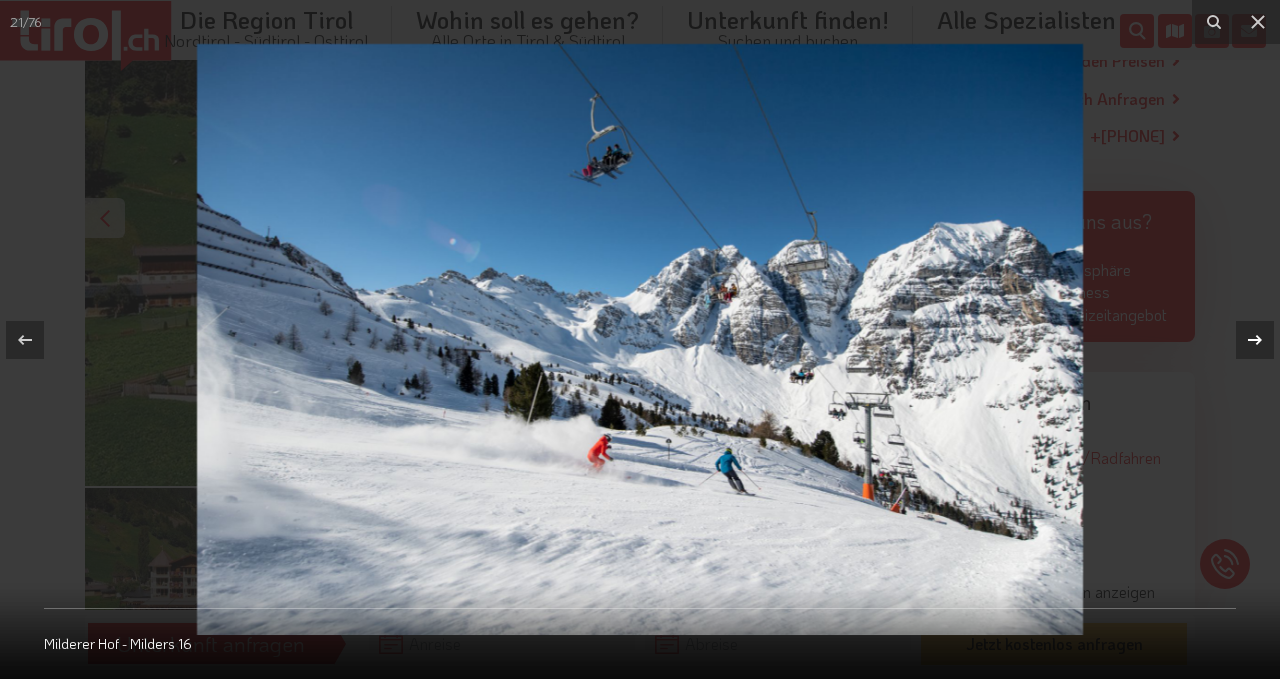 click 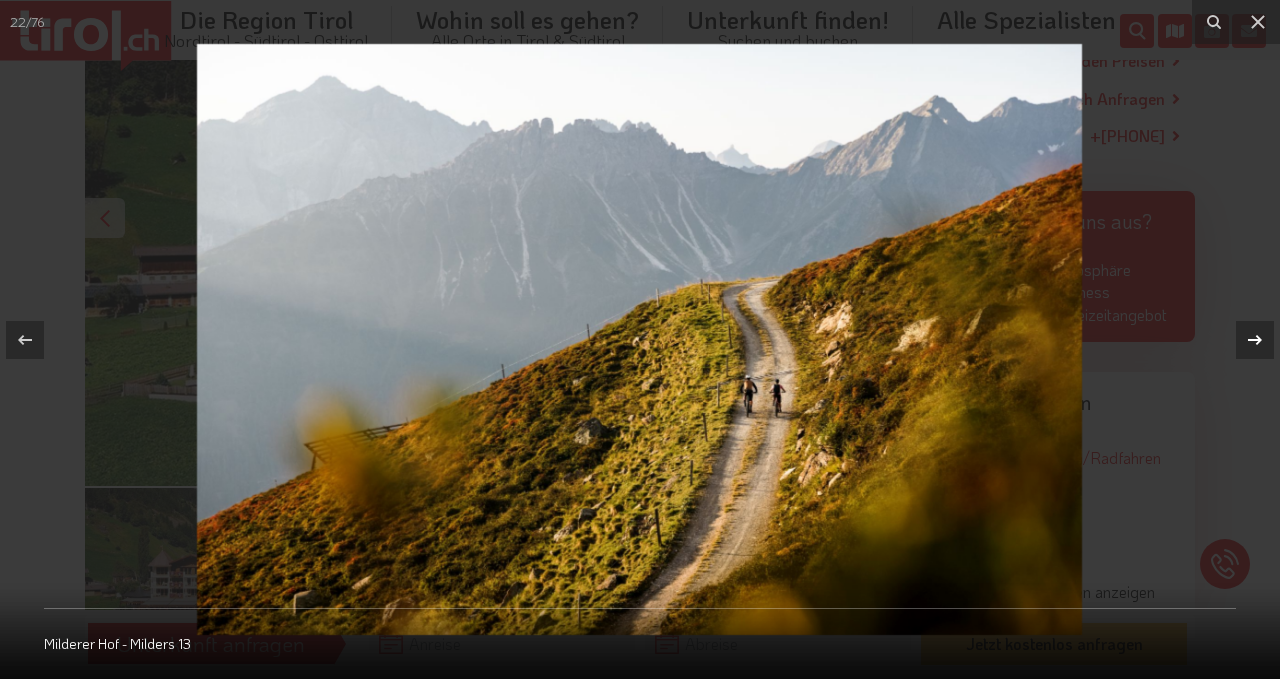 click 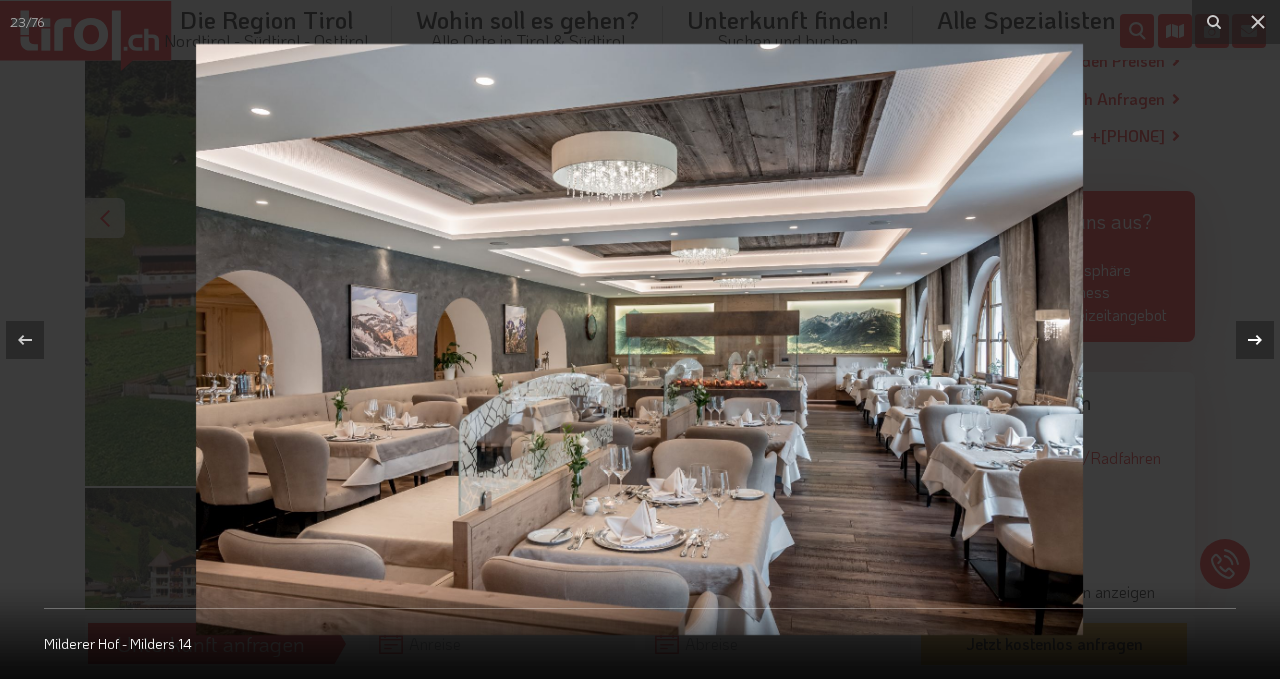 click 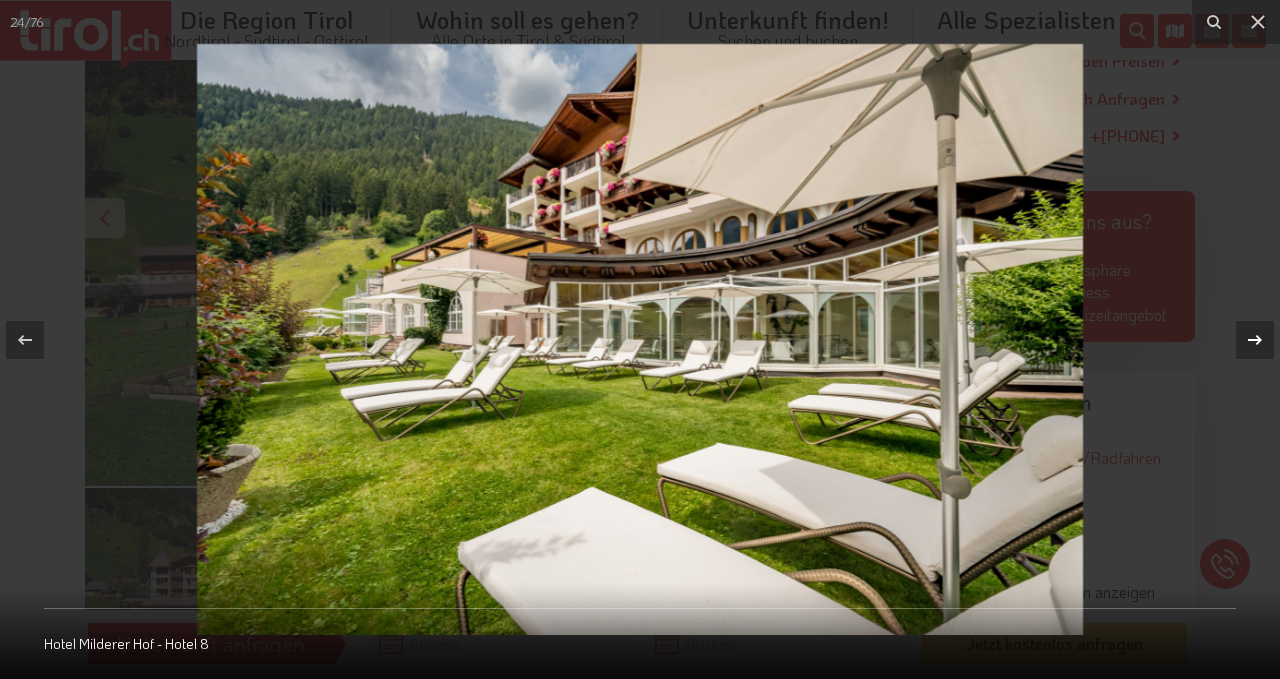 click 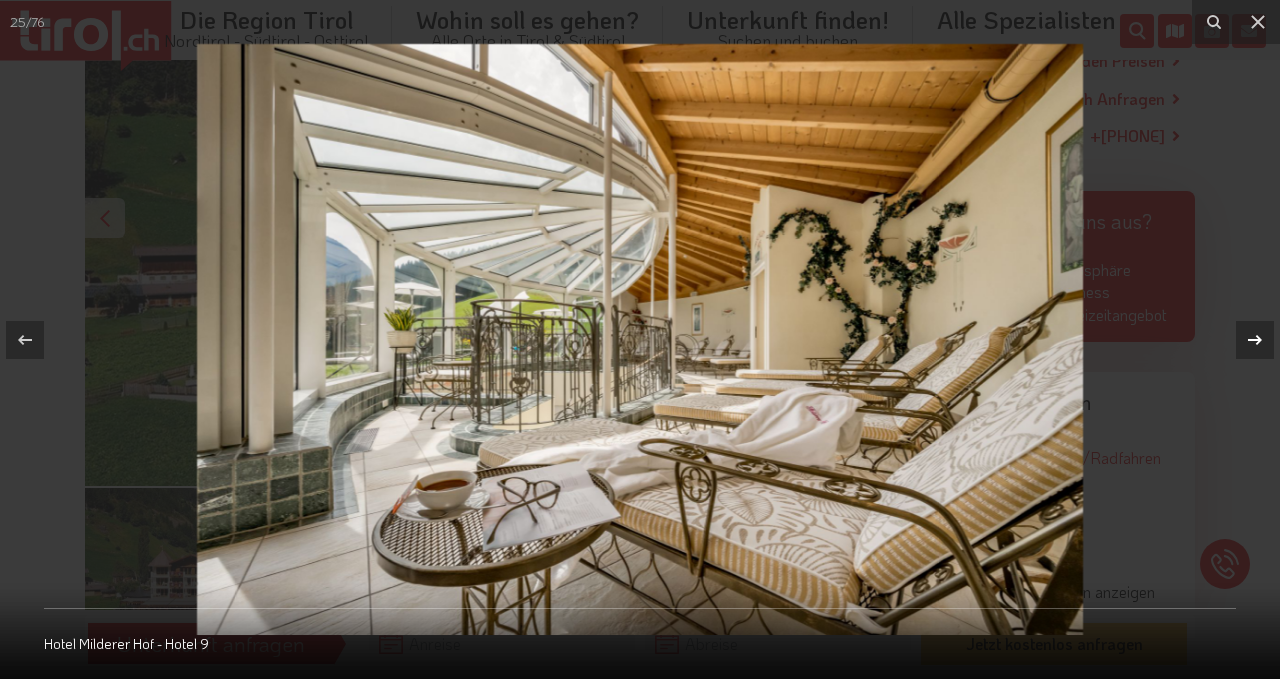 click 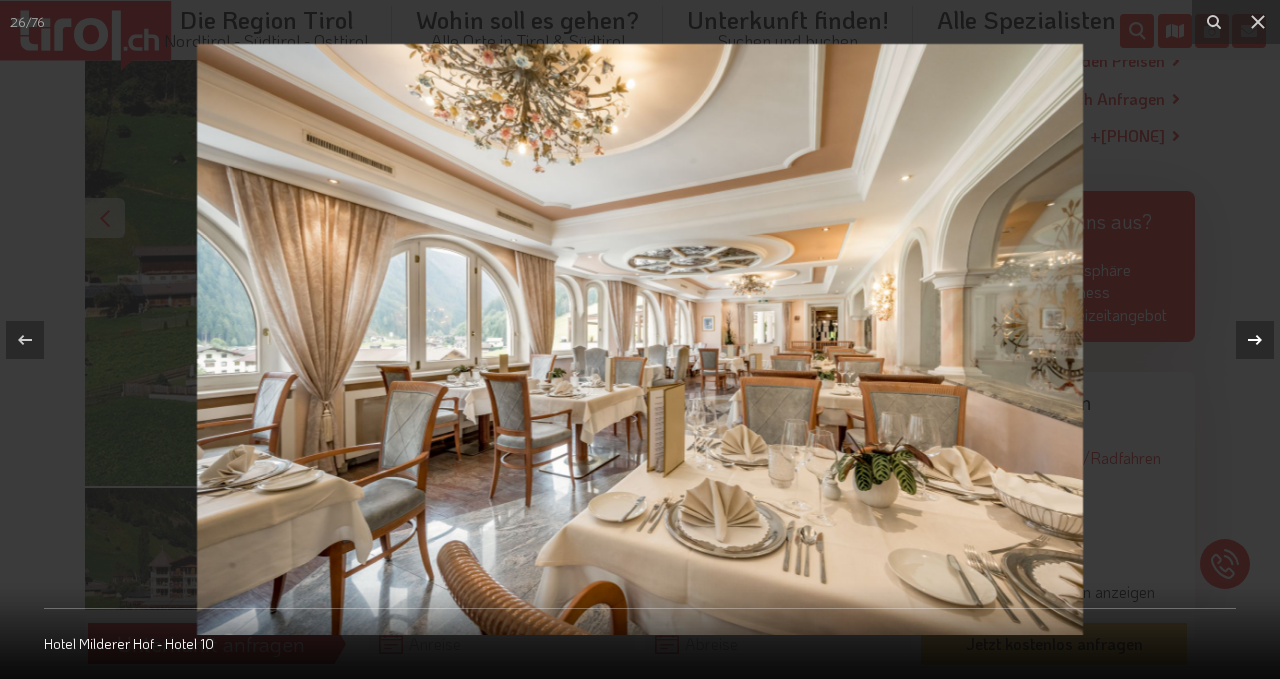 click 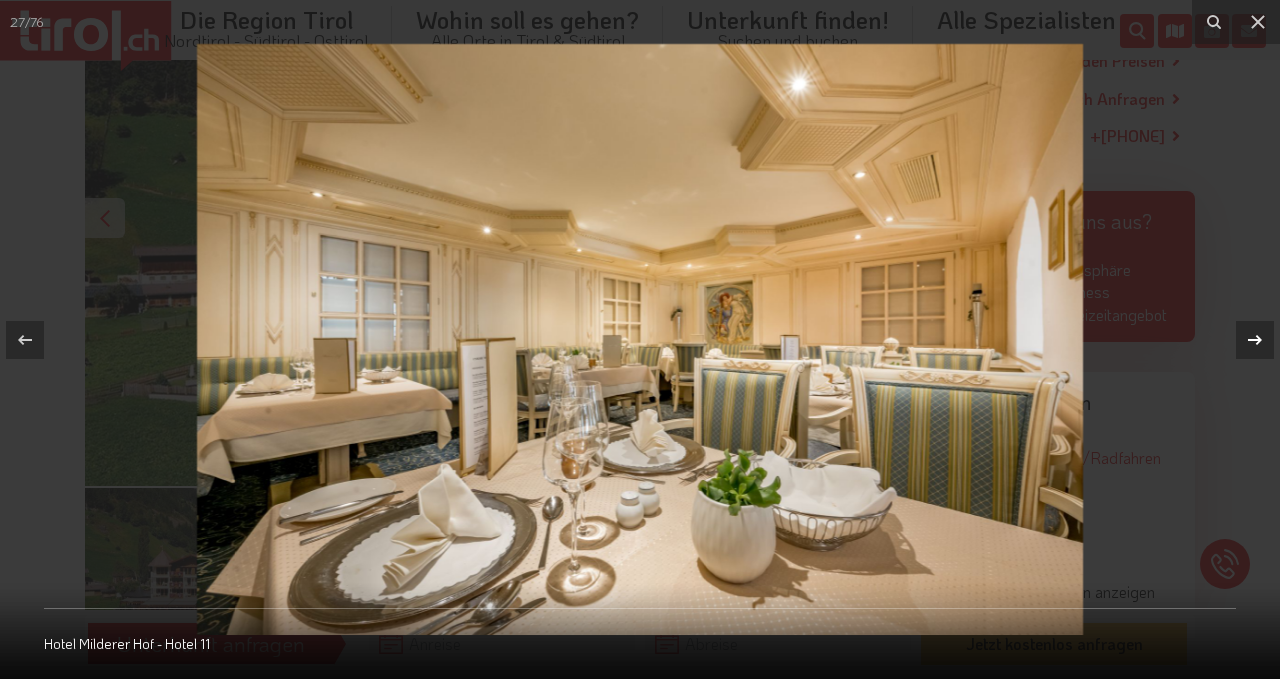 click 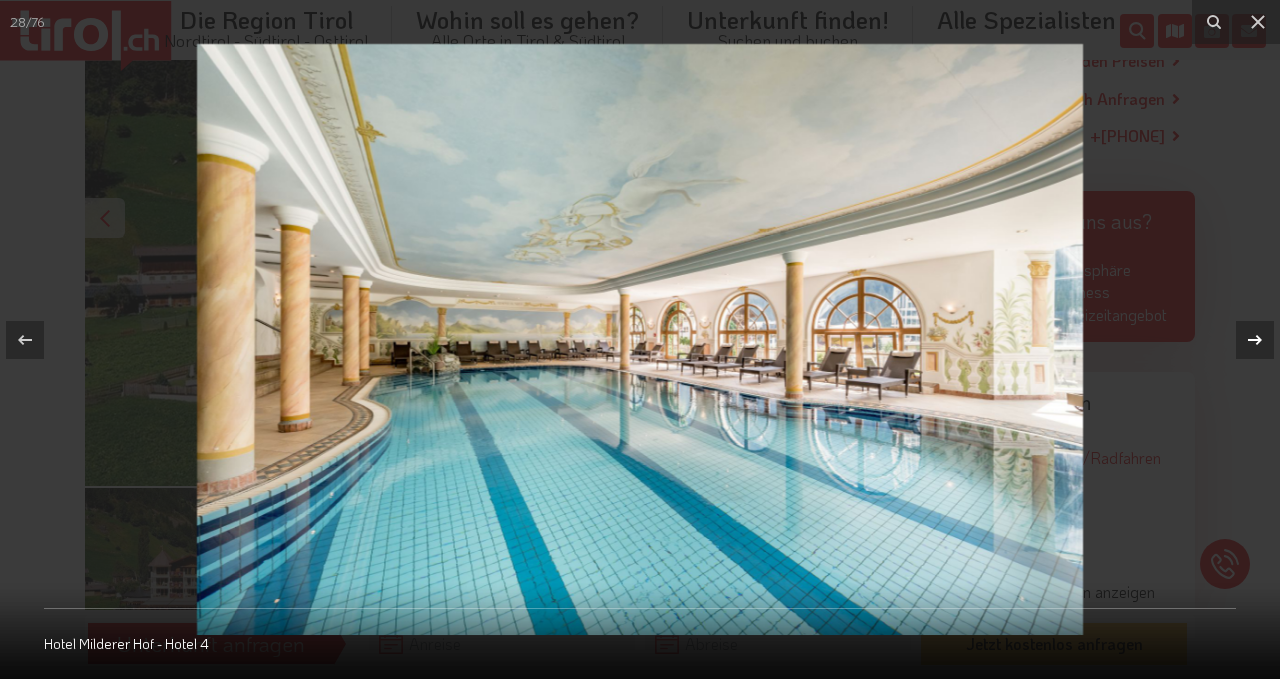 click 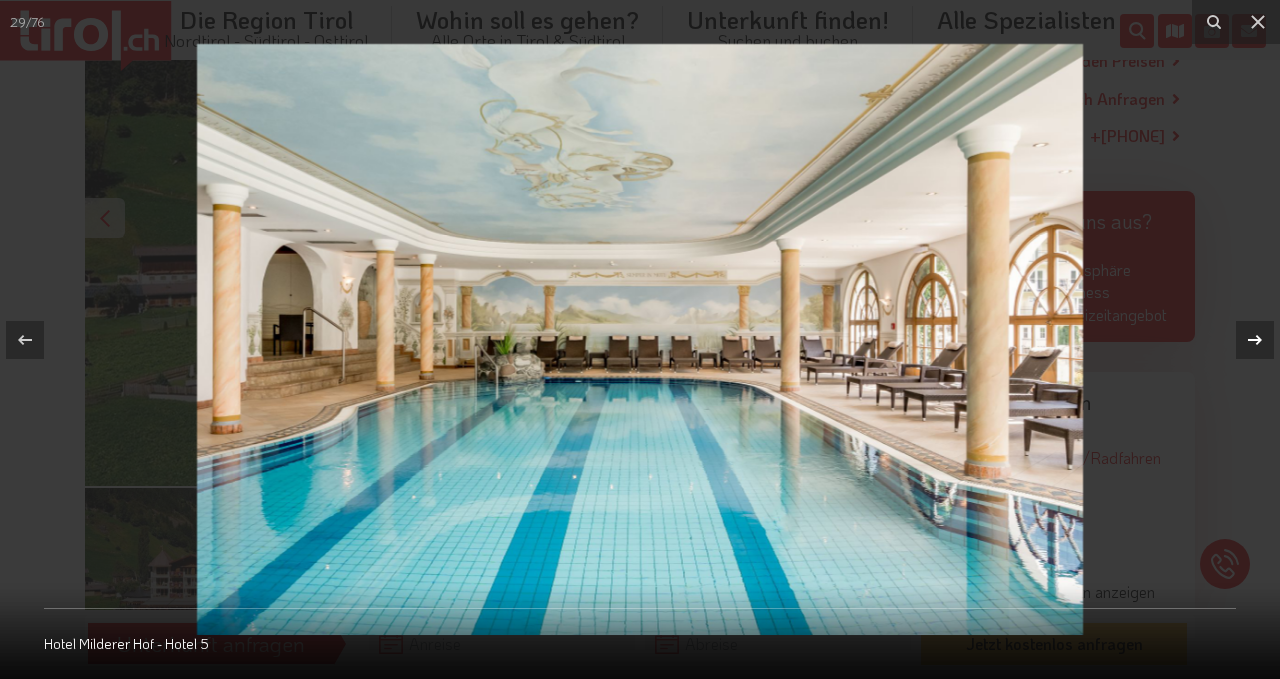 click 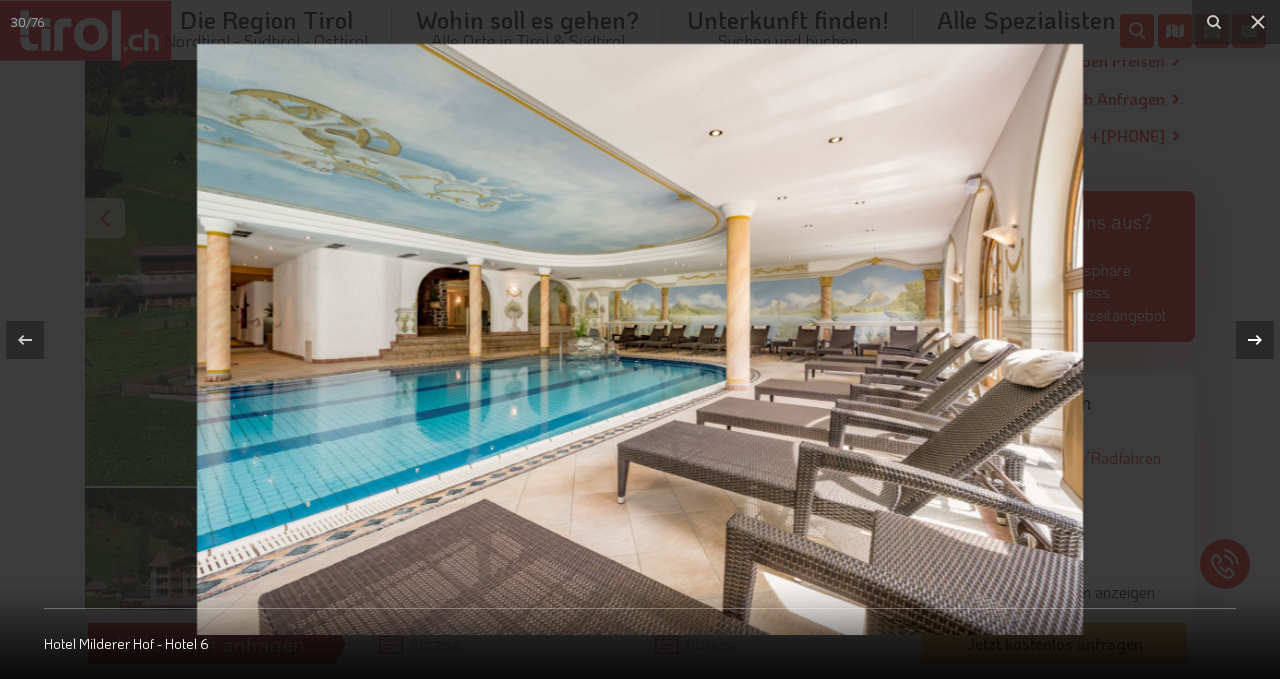 click 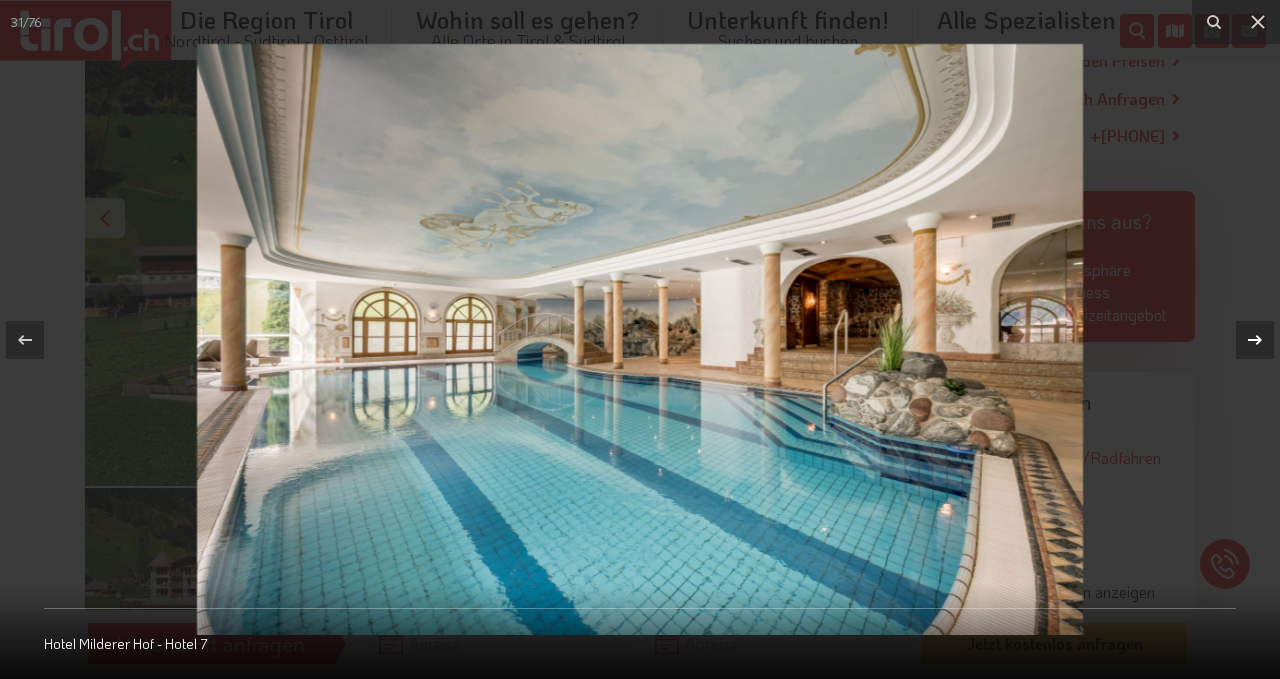 click 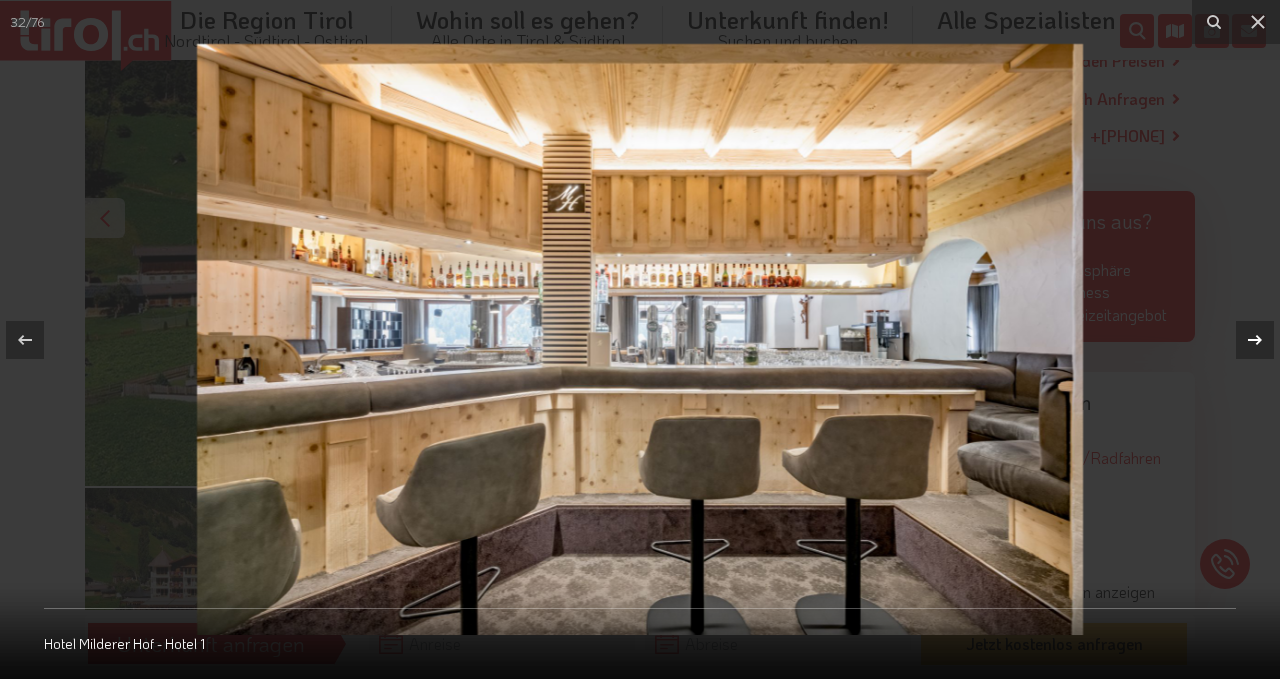click 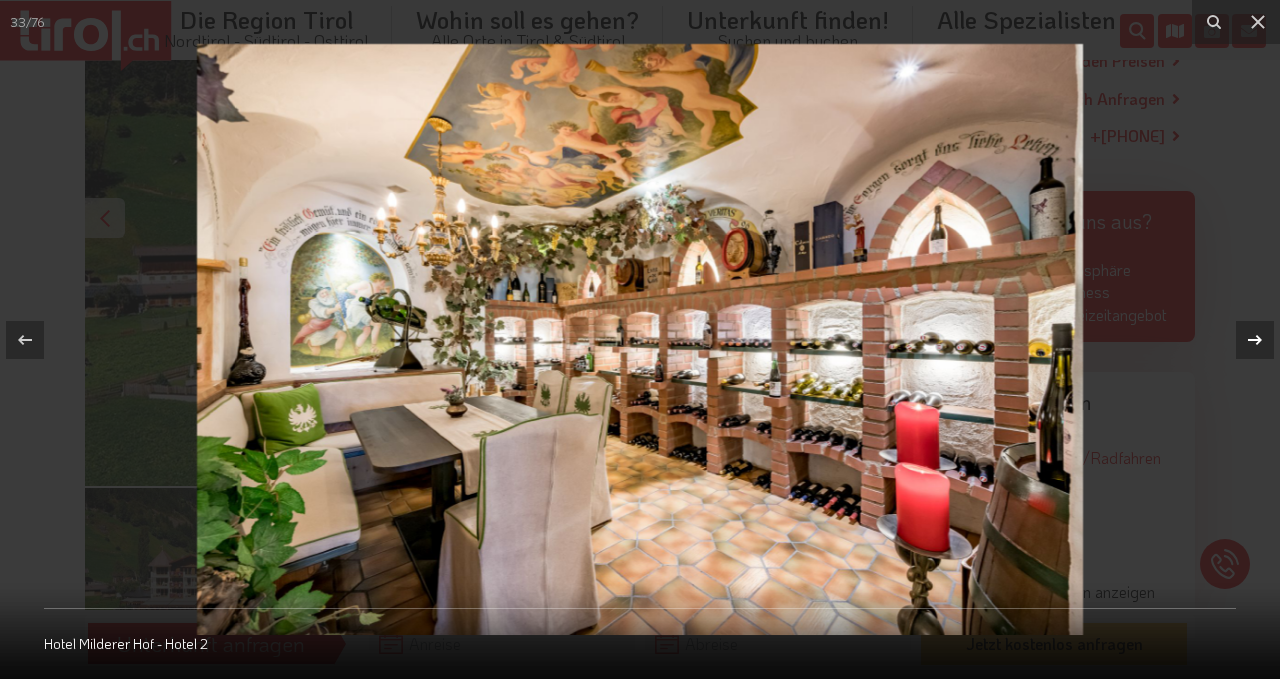 click 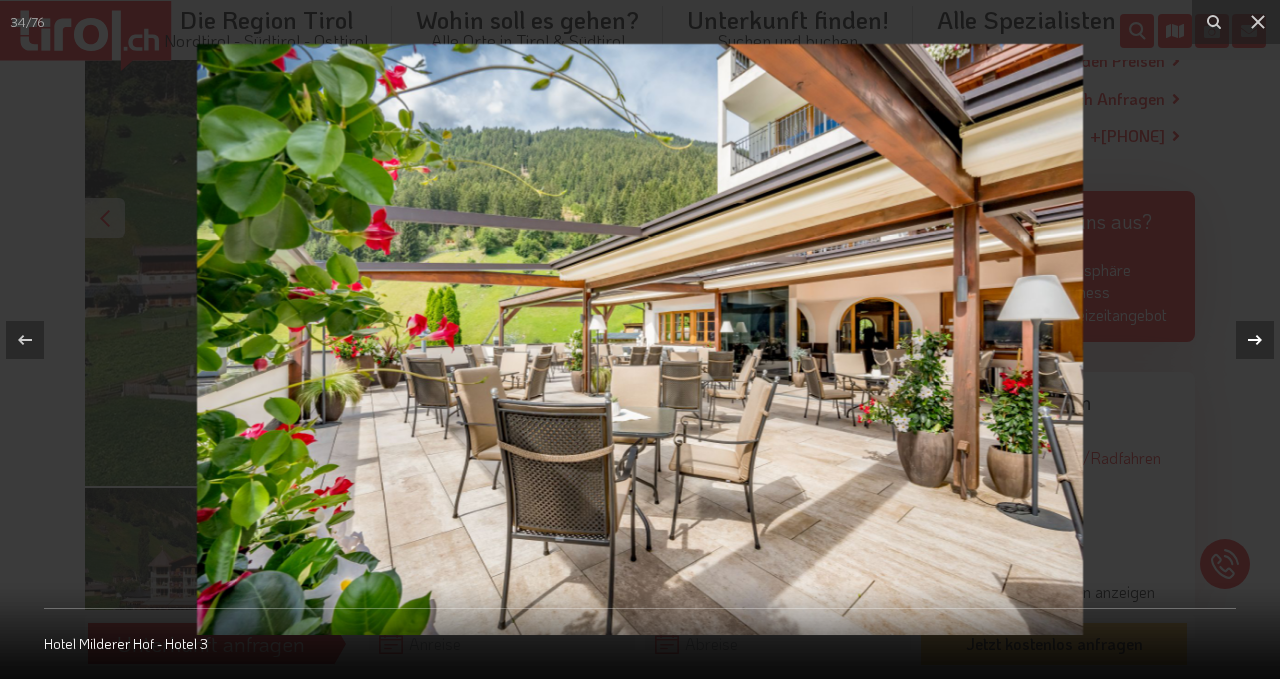 click 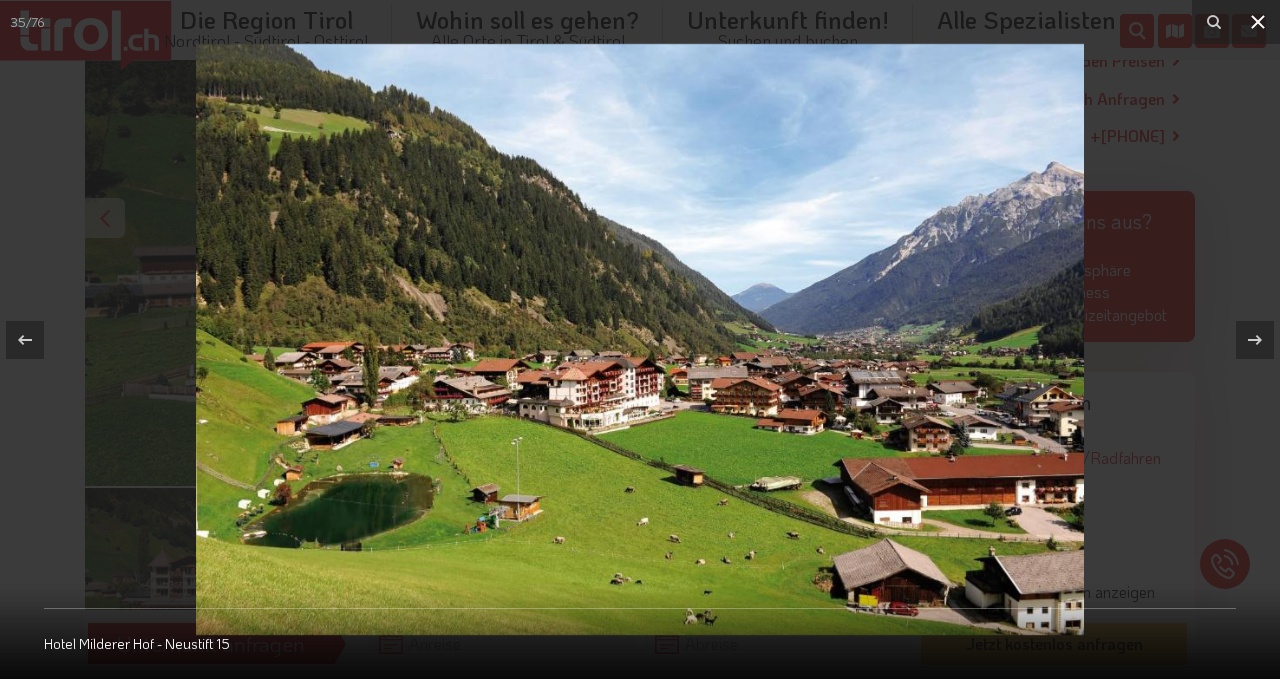 click 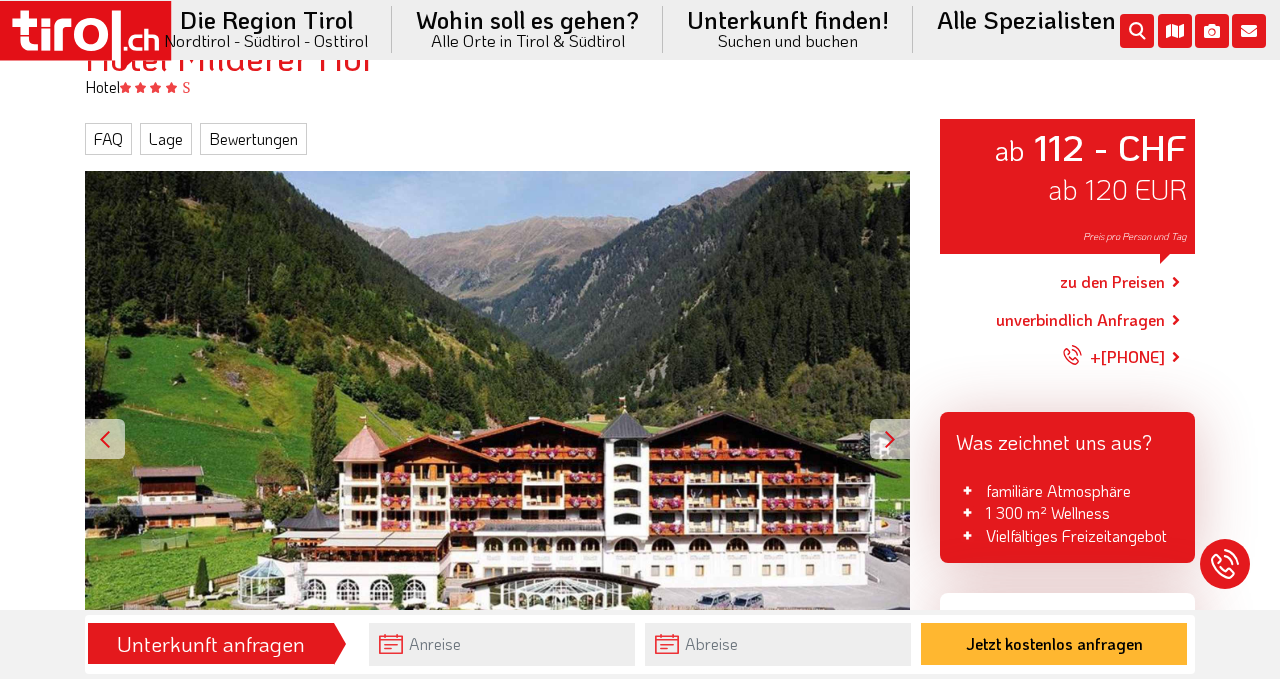 scroll, scrollTop: 216, scrollLeft: 0, axis: vertical 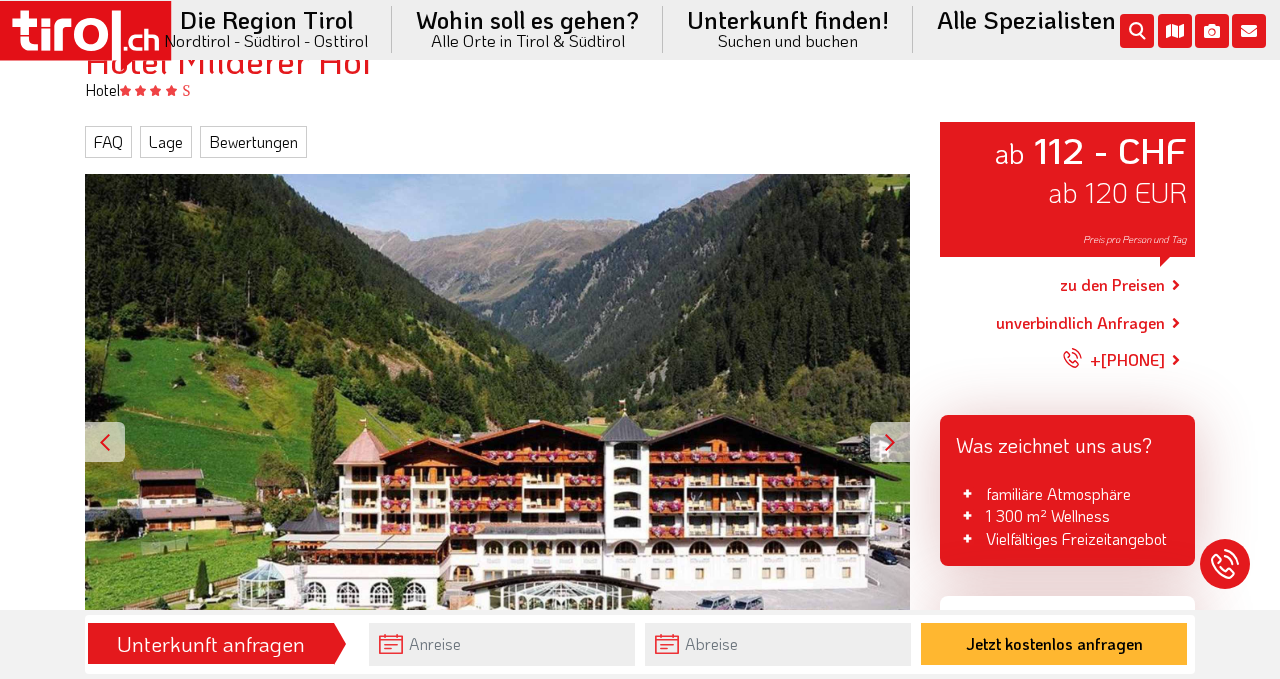 click on "zu den Preisen" at bounding box center (1112, 286) 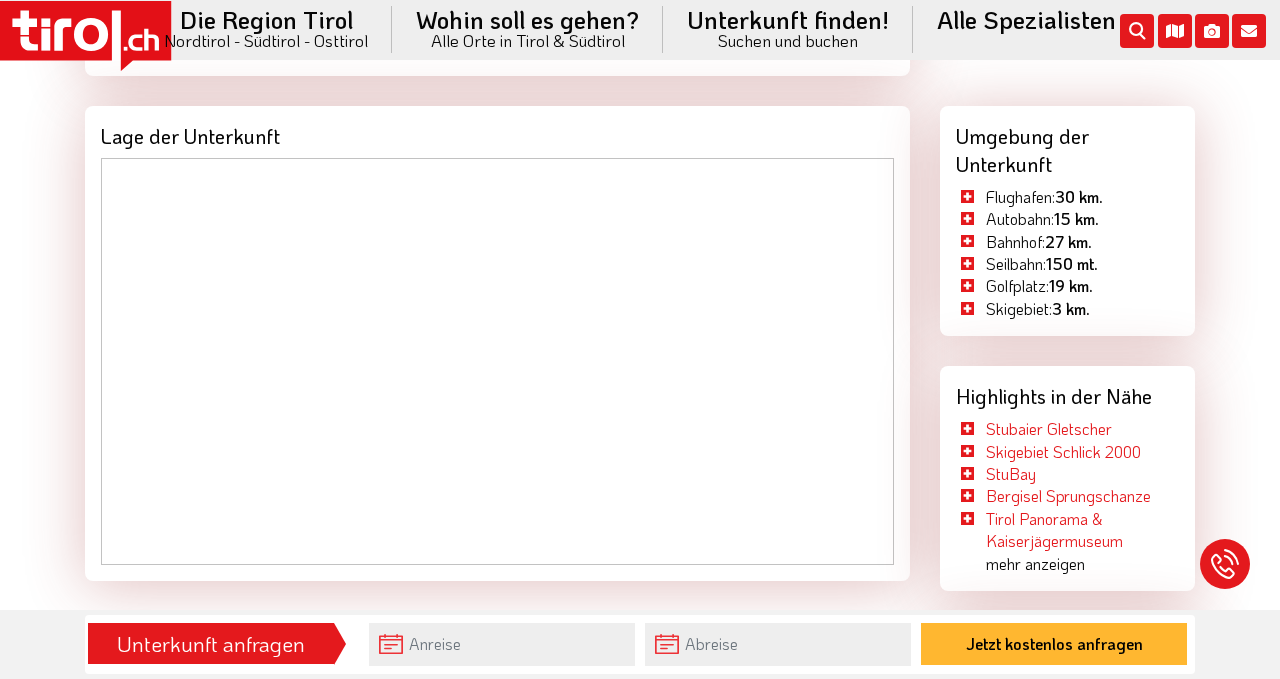 scroll, scrollTop: 2710, scrollLeft: 0, axis: vertical 